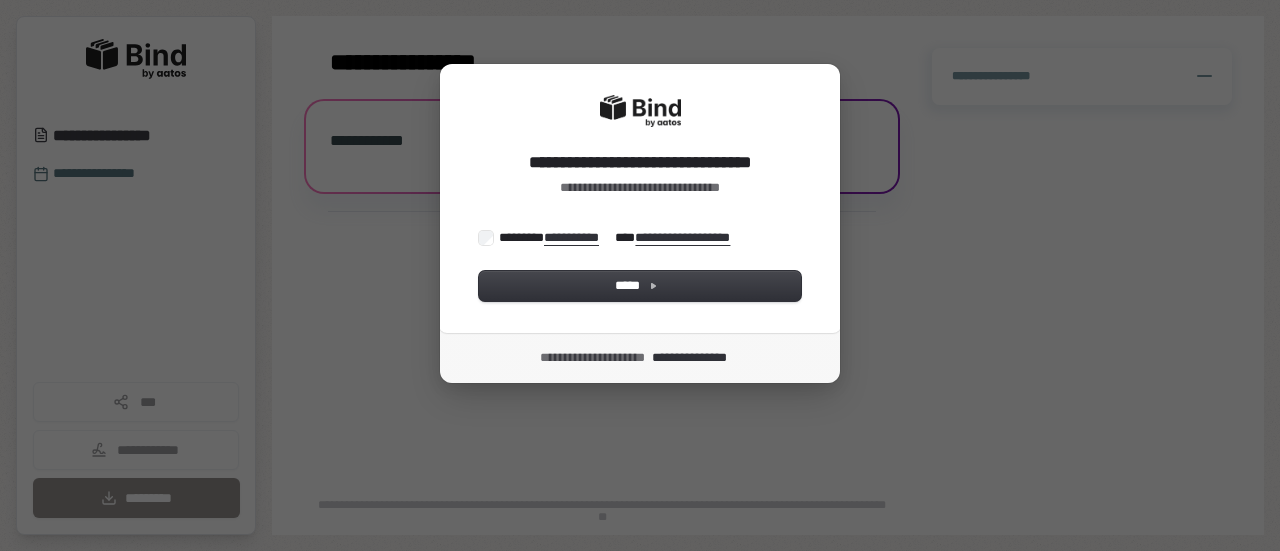 scroll, scrollTop: 0, scrollLeft: 0, axis: both 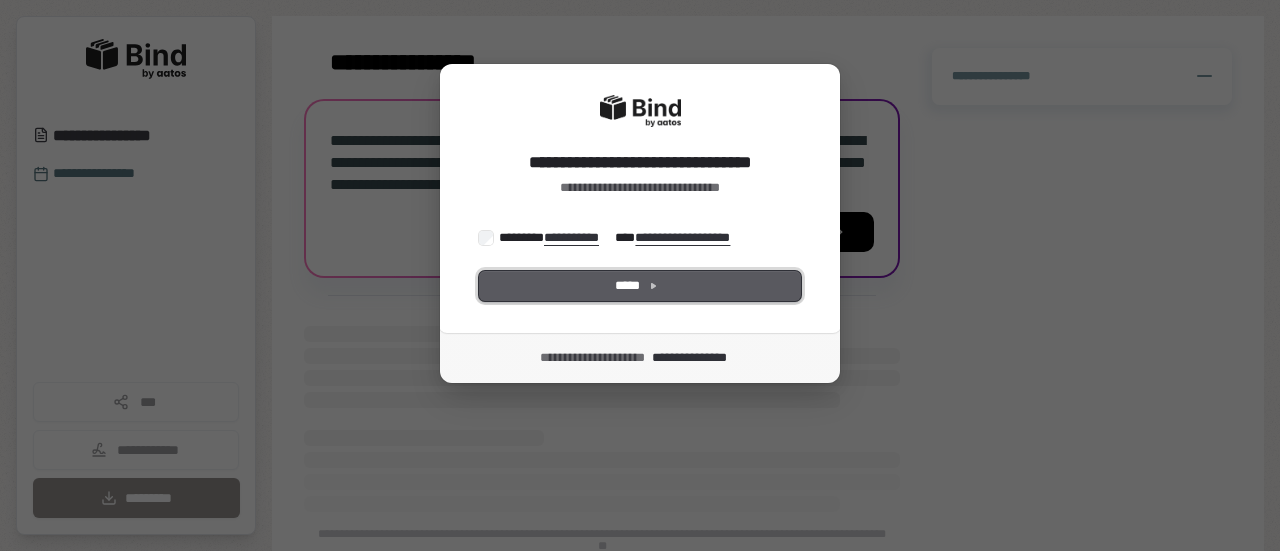 click on "*****" at bounding box center (640, 286) 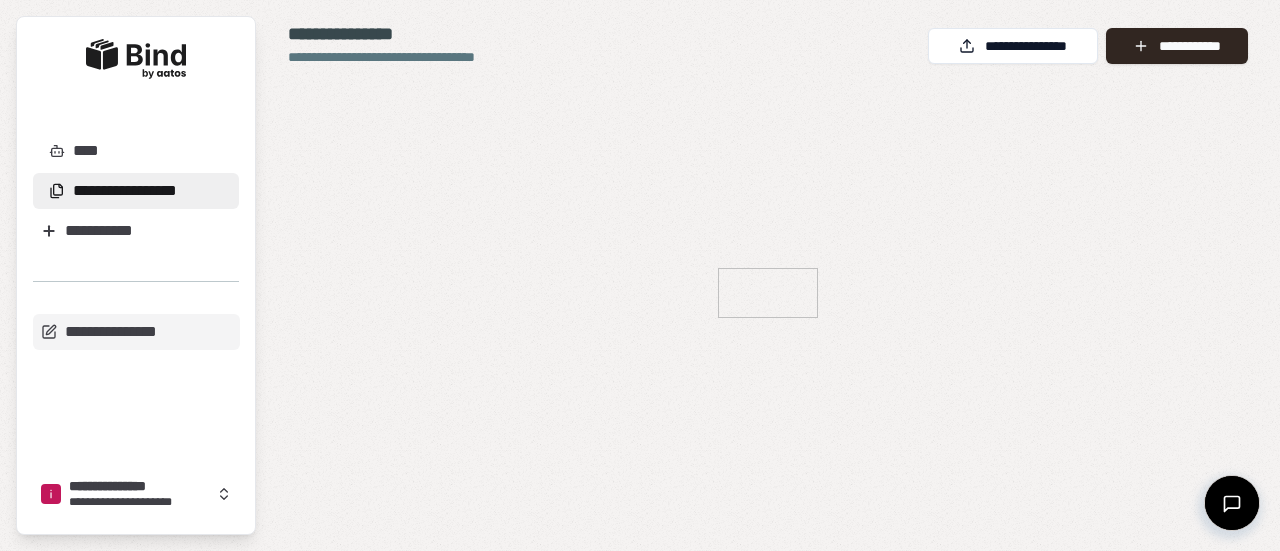 scroll, scrollTop: 0, scrollLeft: 0, axis: both 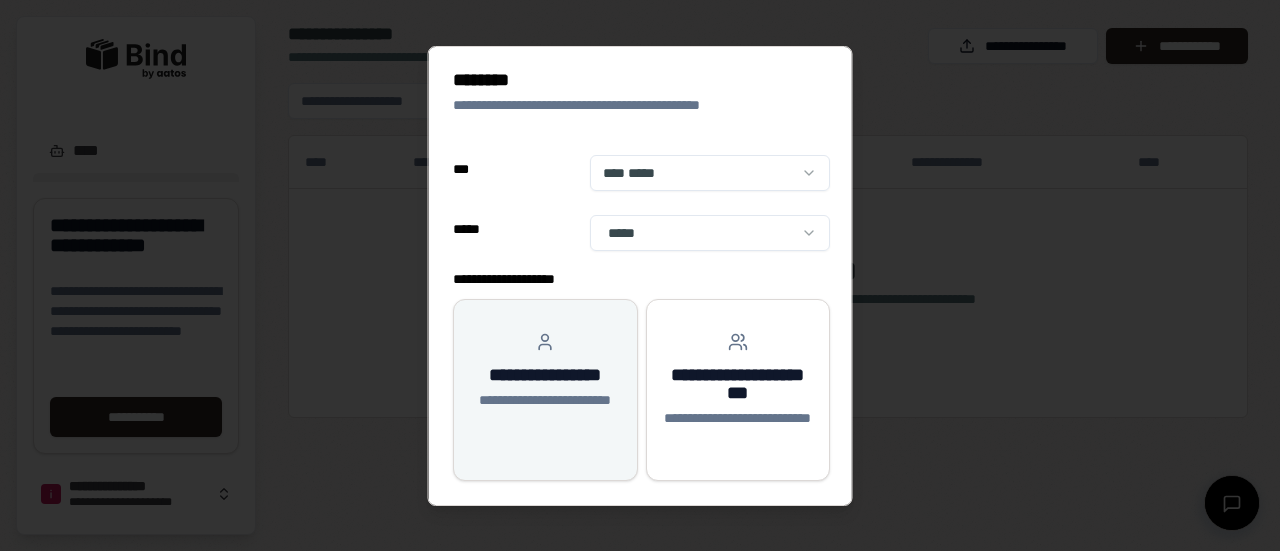 click on "**********" at bounding box center (545, 410) 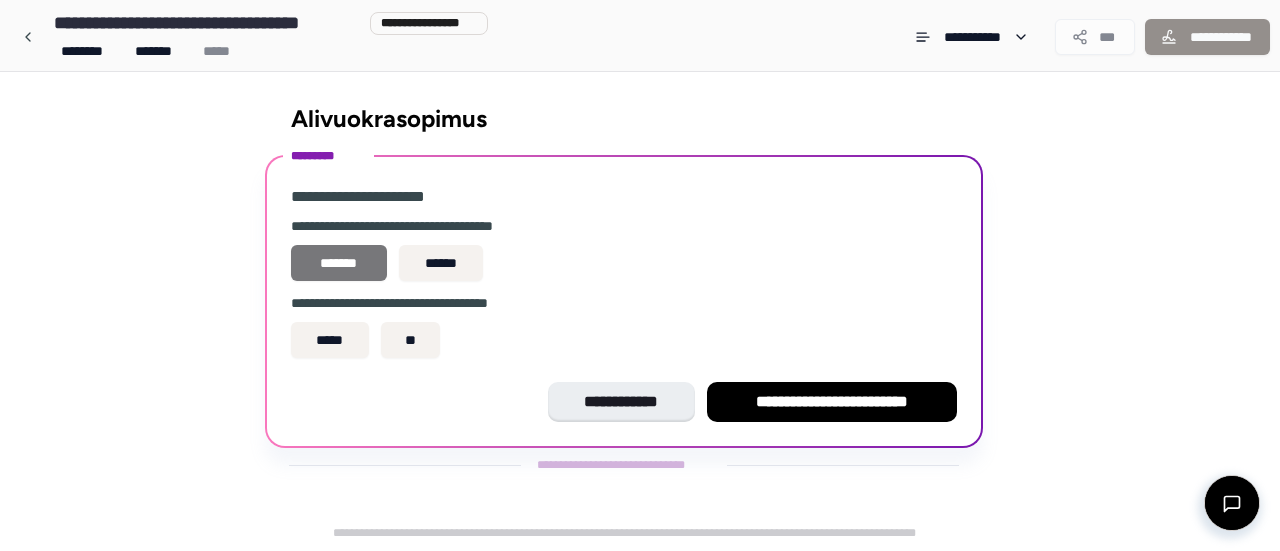 click on "*******" at bounding box center (339, 263) 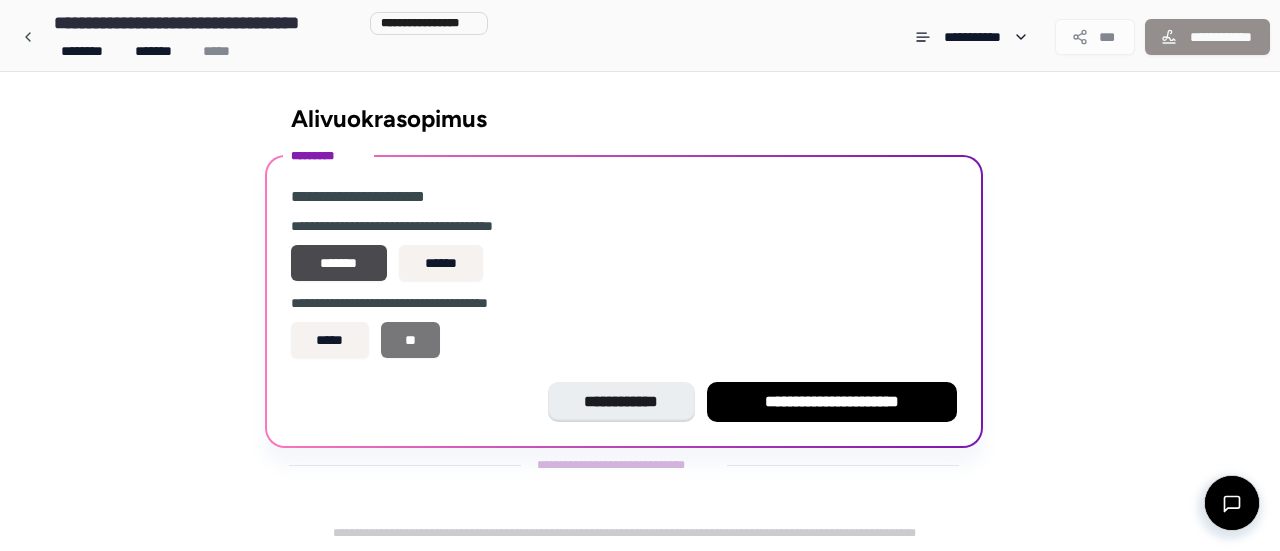 click on "**" at bounding box center (411, 340) 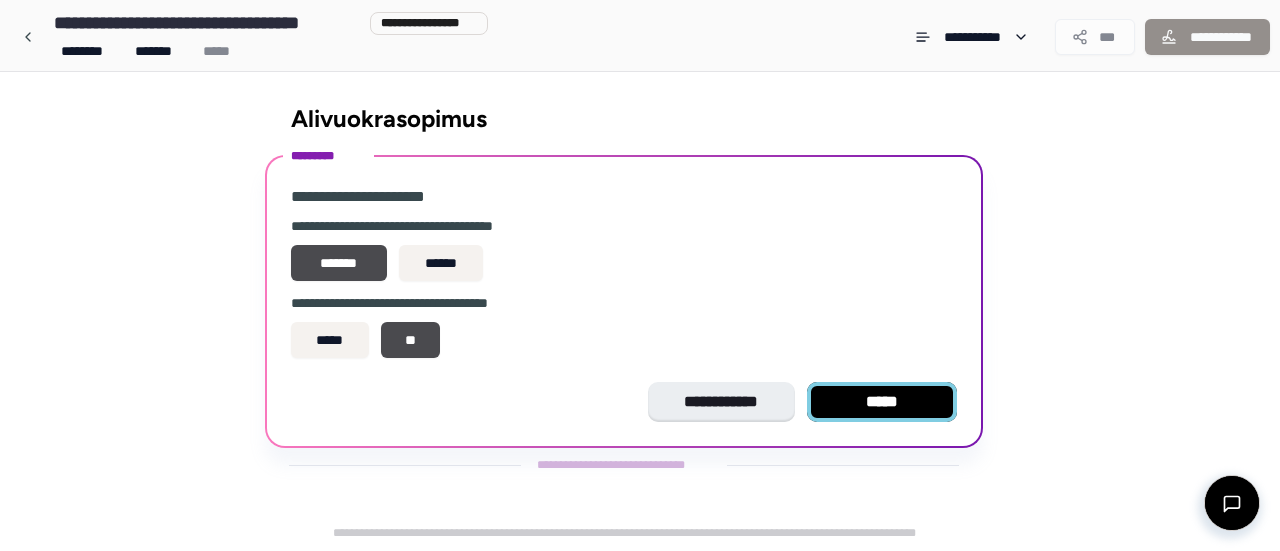 click on "*****" at bounding box center (882, 402) 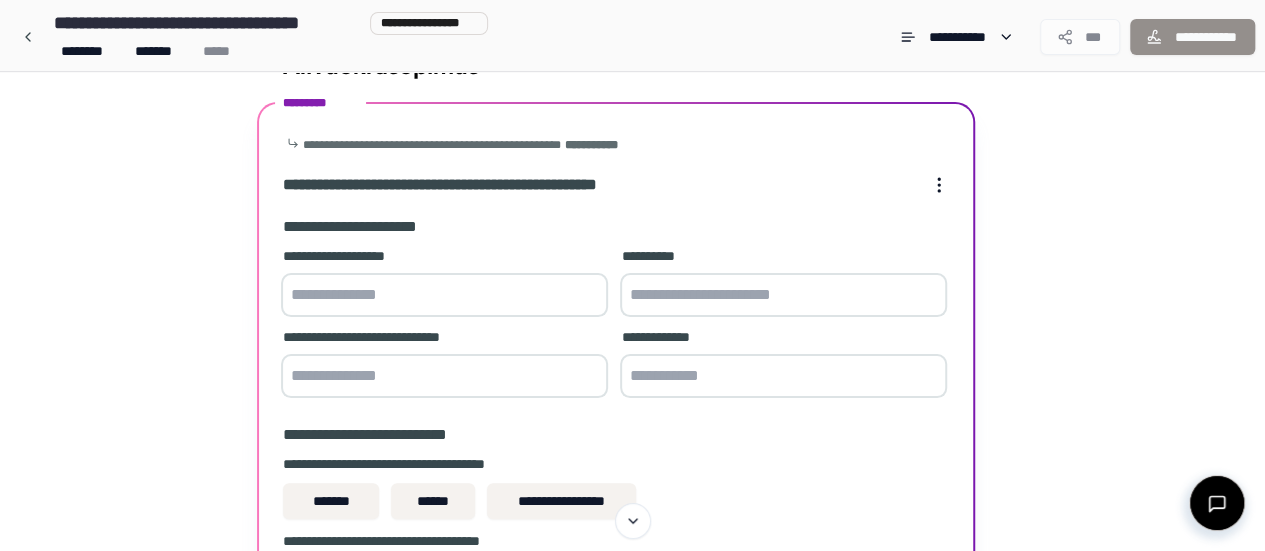 scroll, scrollTop: 54, scrollLeft: 0, axis: vertical 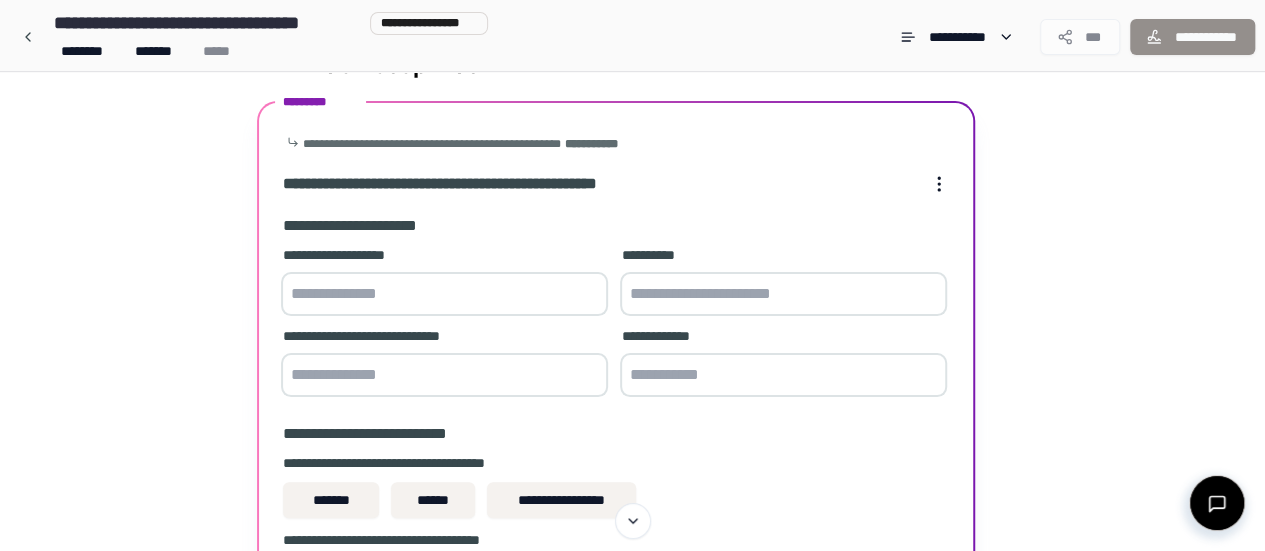 click at bounding box center (444, 294) 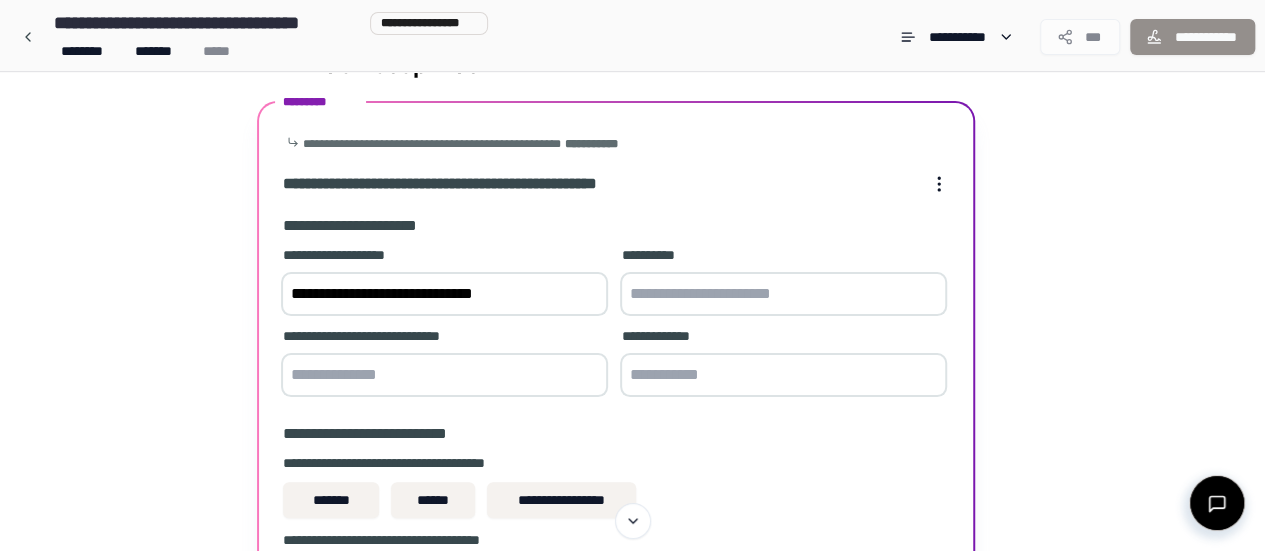 type on "**********" 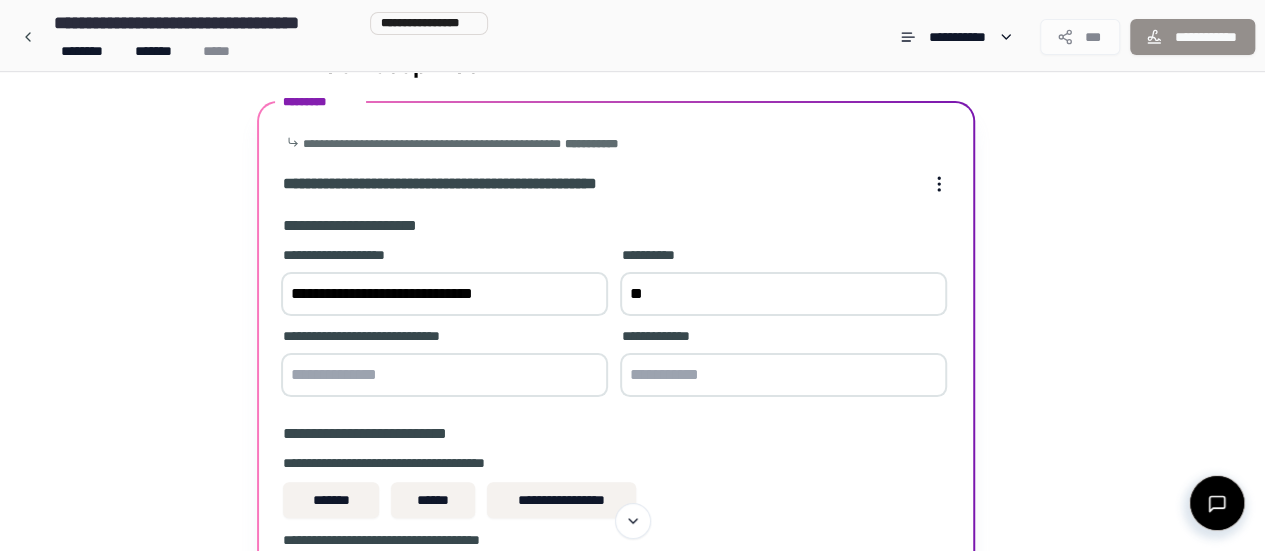 type on "*" 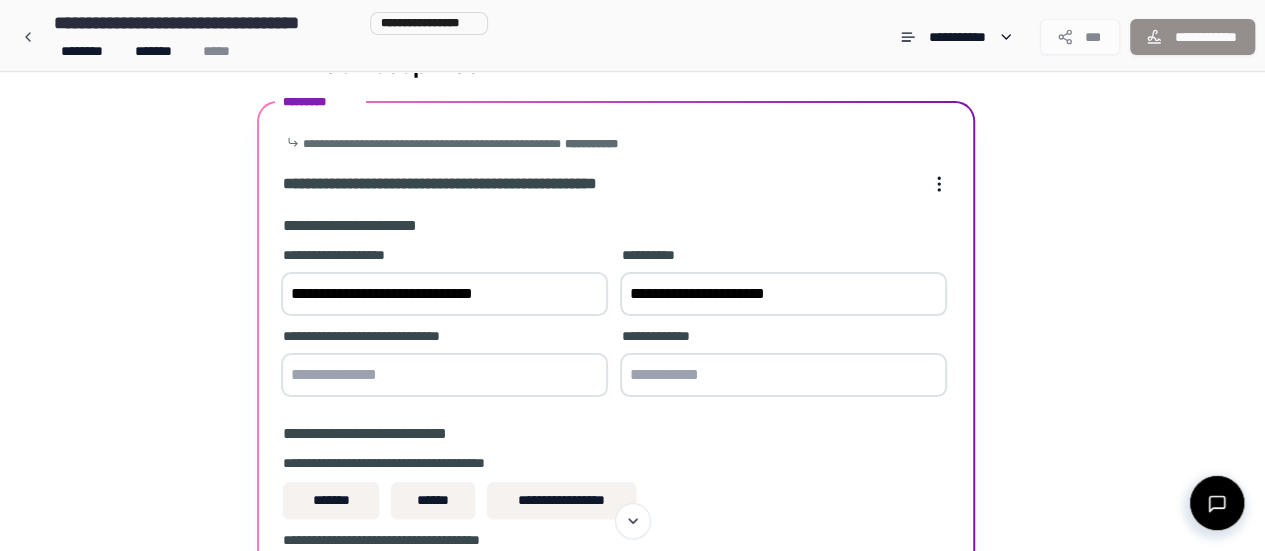 type on "**********" 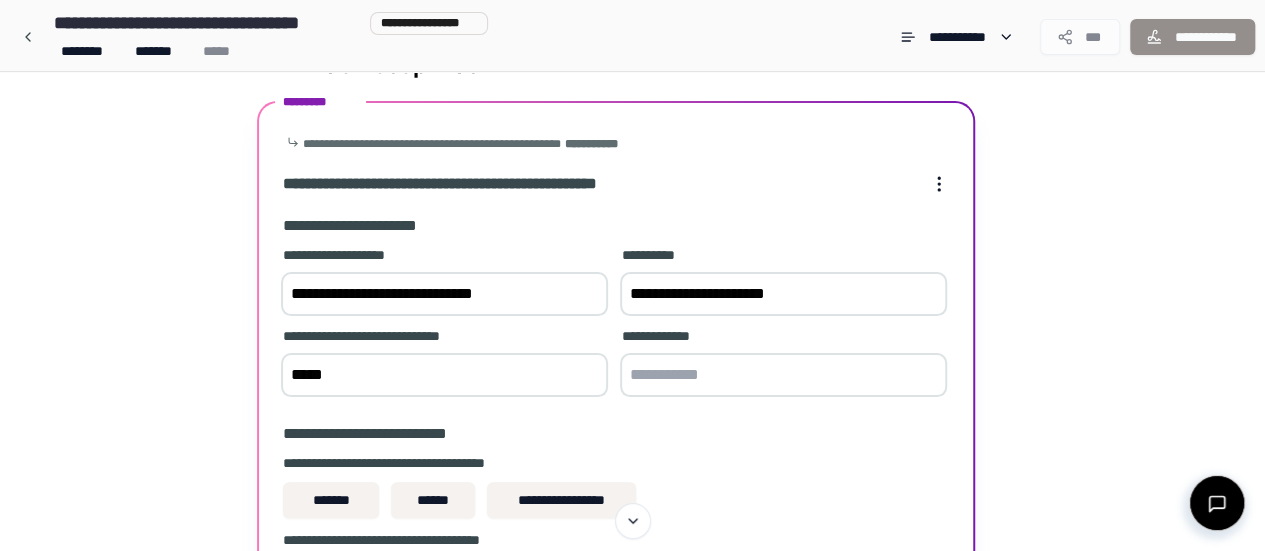 type on "*****" 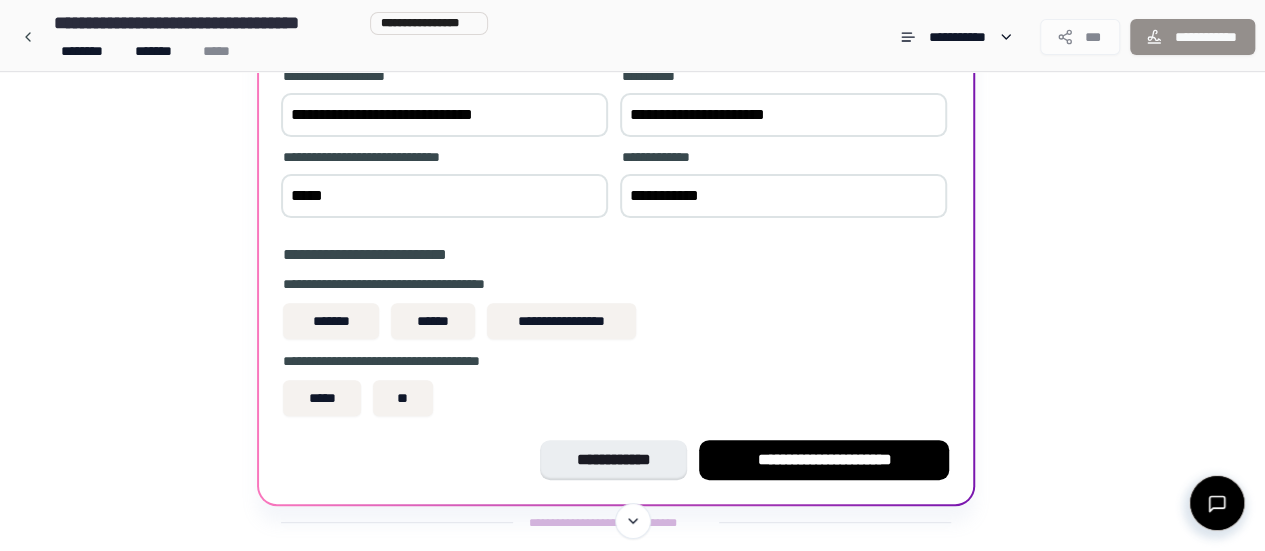 scroll, scrollTop: 234, scrollLeft: 0, axis: vertical 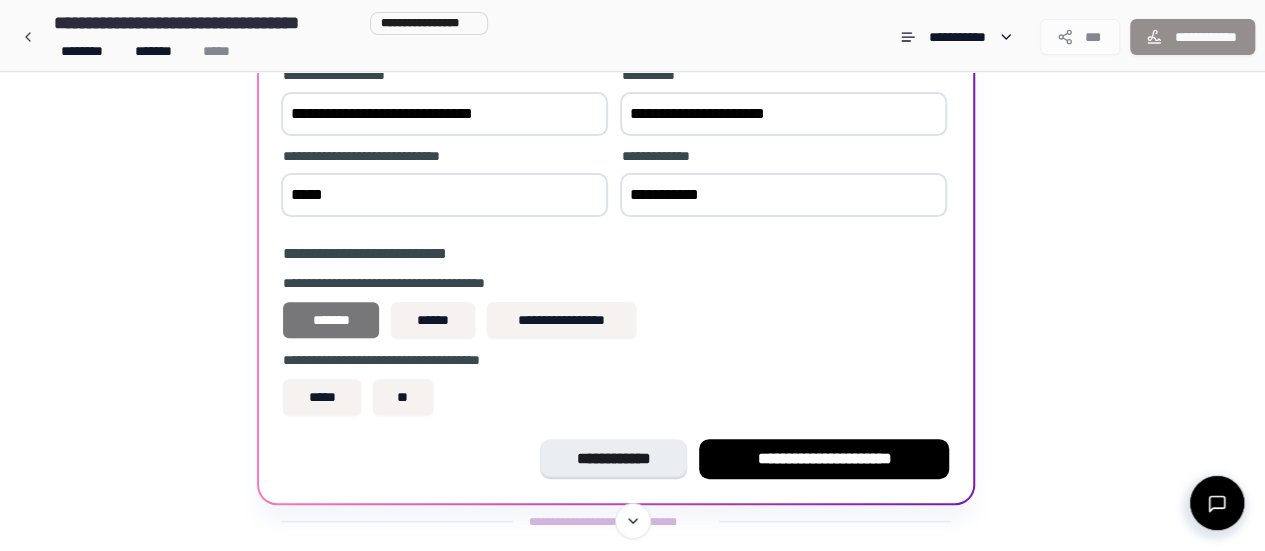 type on "**********" 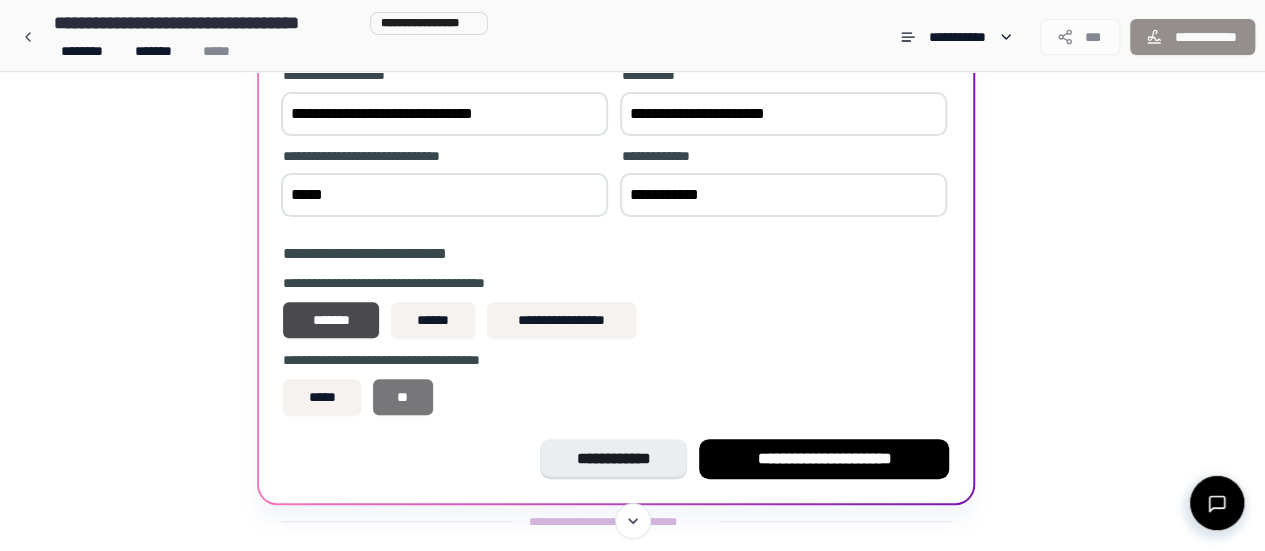 click on "**" at bounding box center (403, 397) 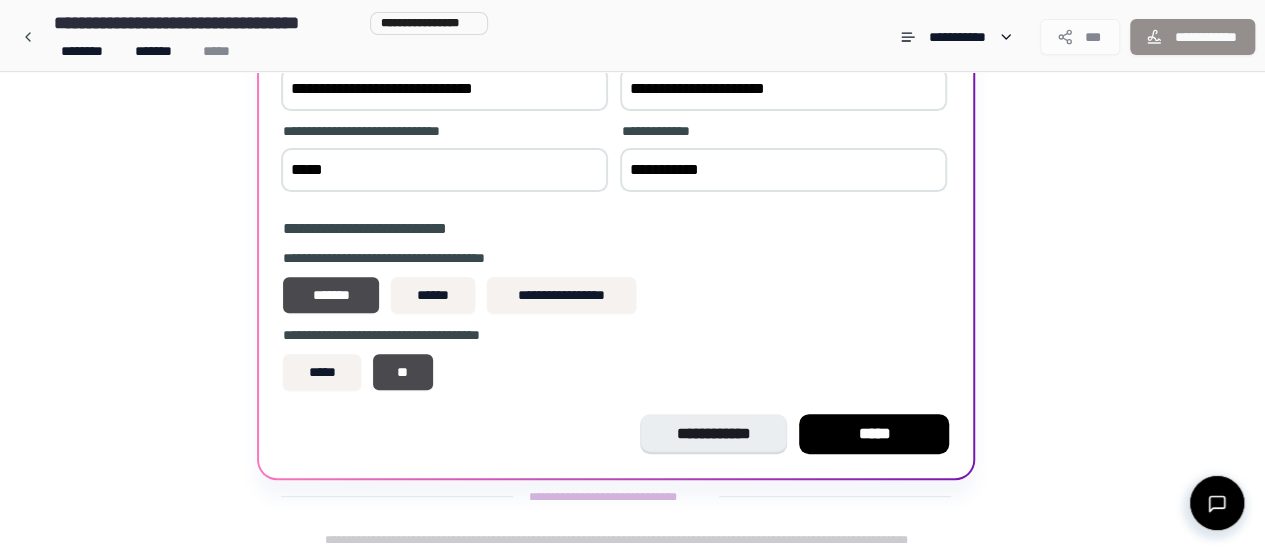 scroll, scrollTop: 260, scrollLeft: 0, axis: vertical 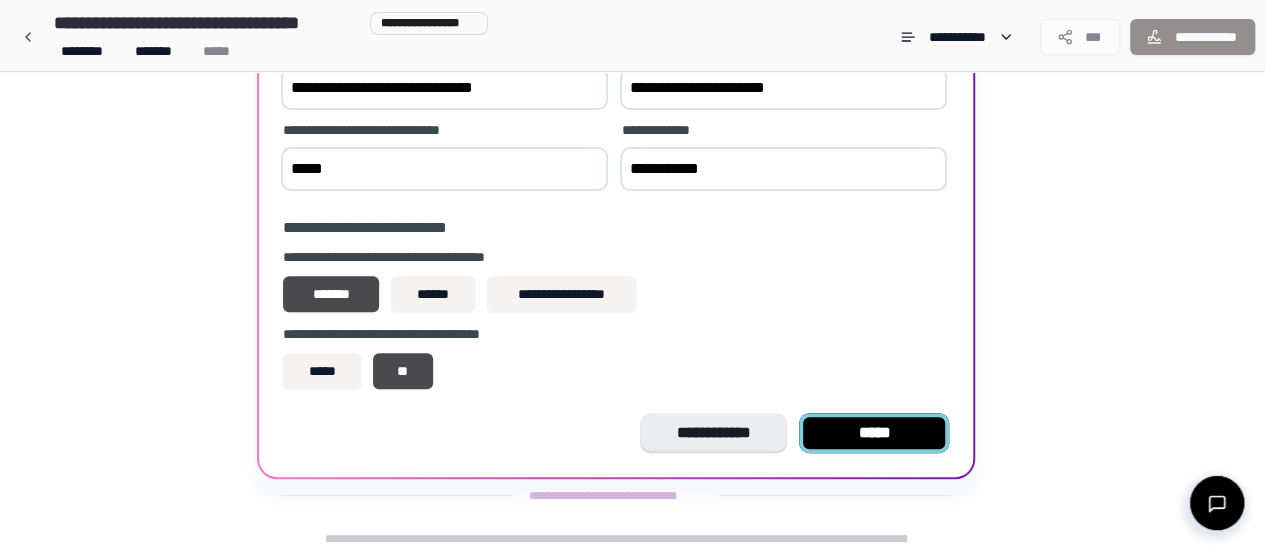 click on "*****" at bounding box center [874, 433] 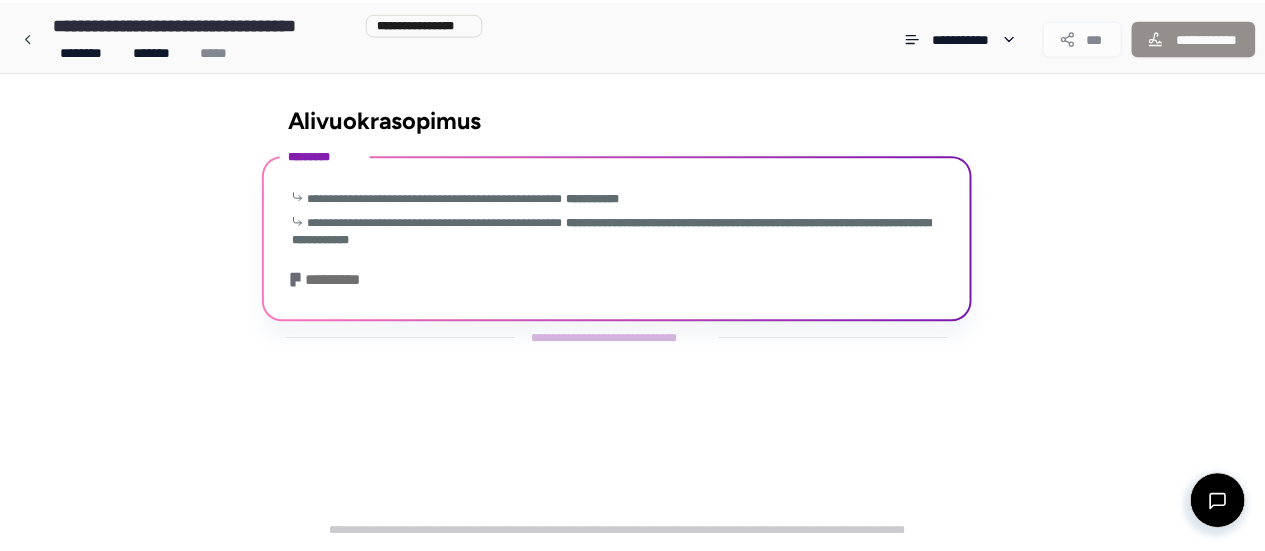 scroll, scrollTop: 65, scrollLeft: 0, axis: vertical 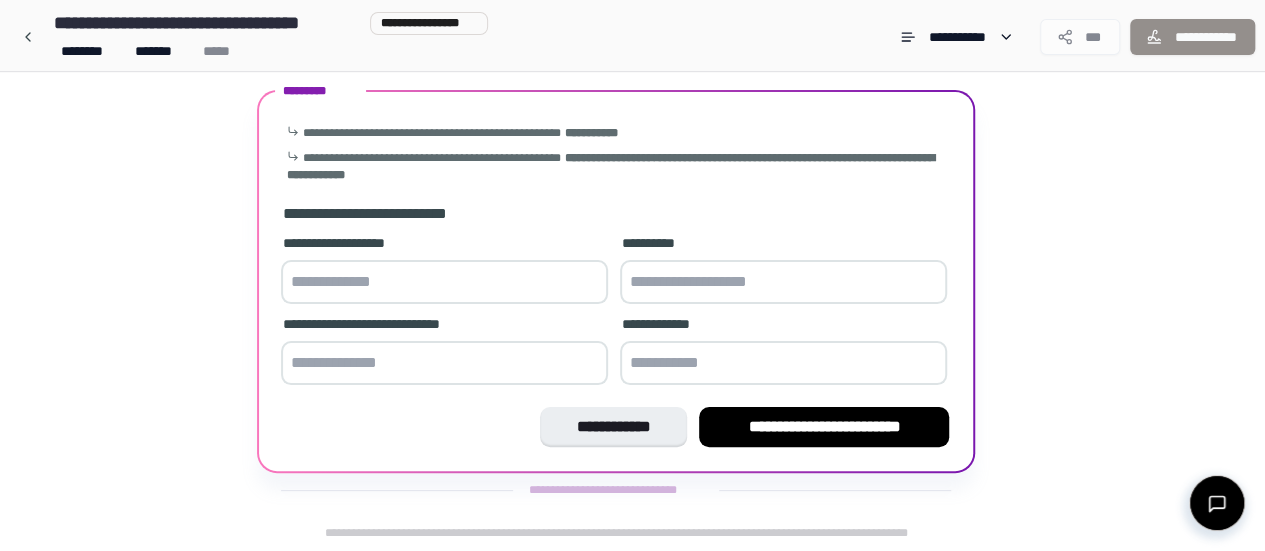 click at bounding box center [444, 282] 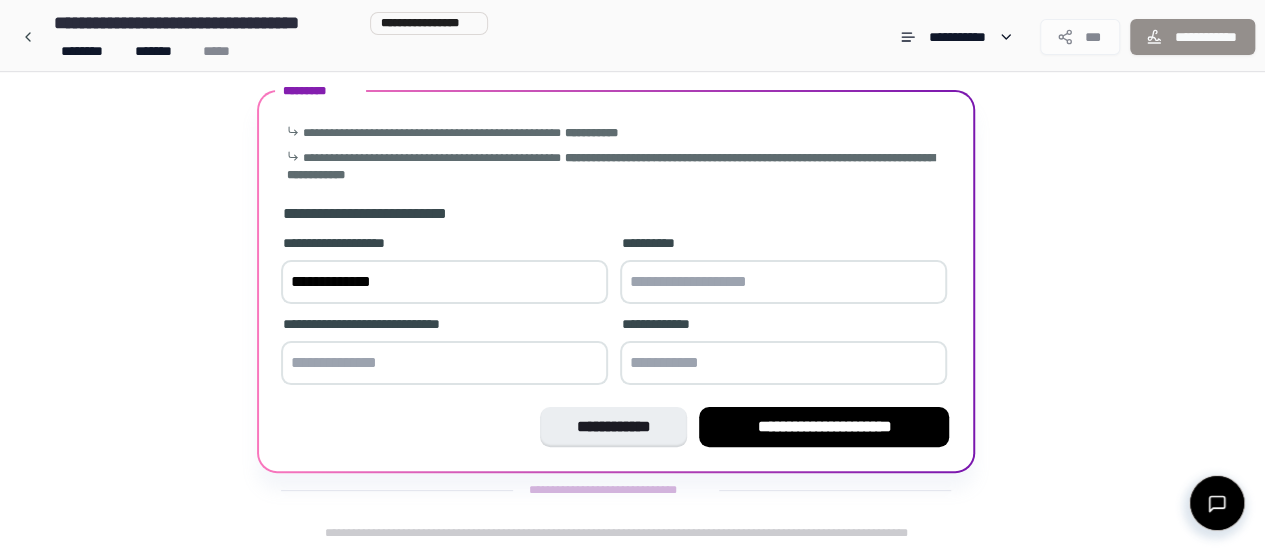 type on "**********" 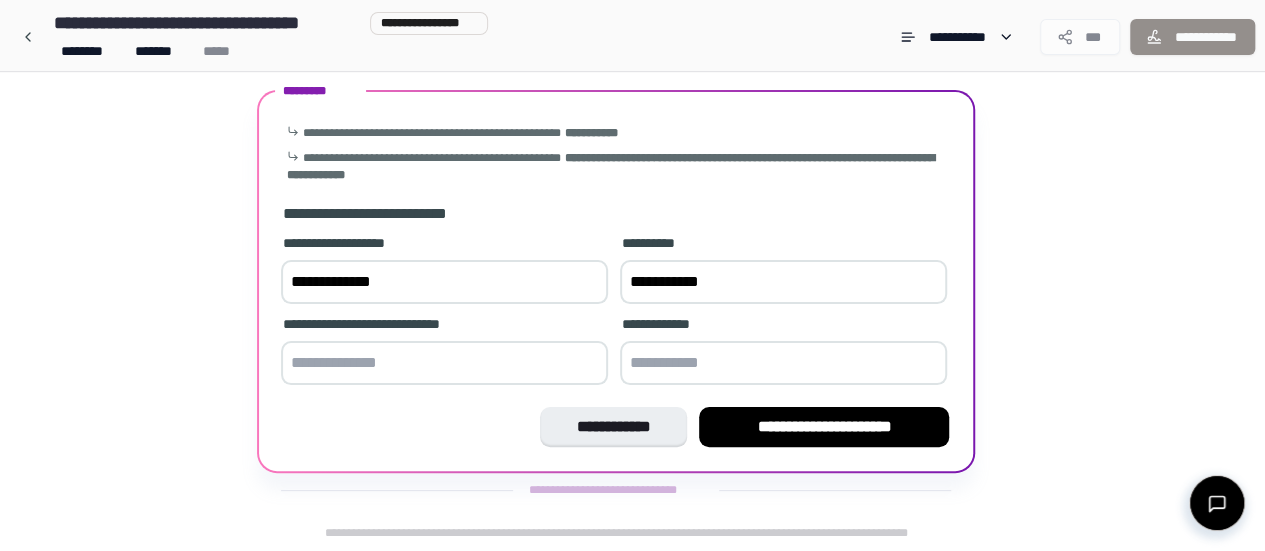 type on "**********" 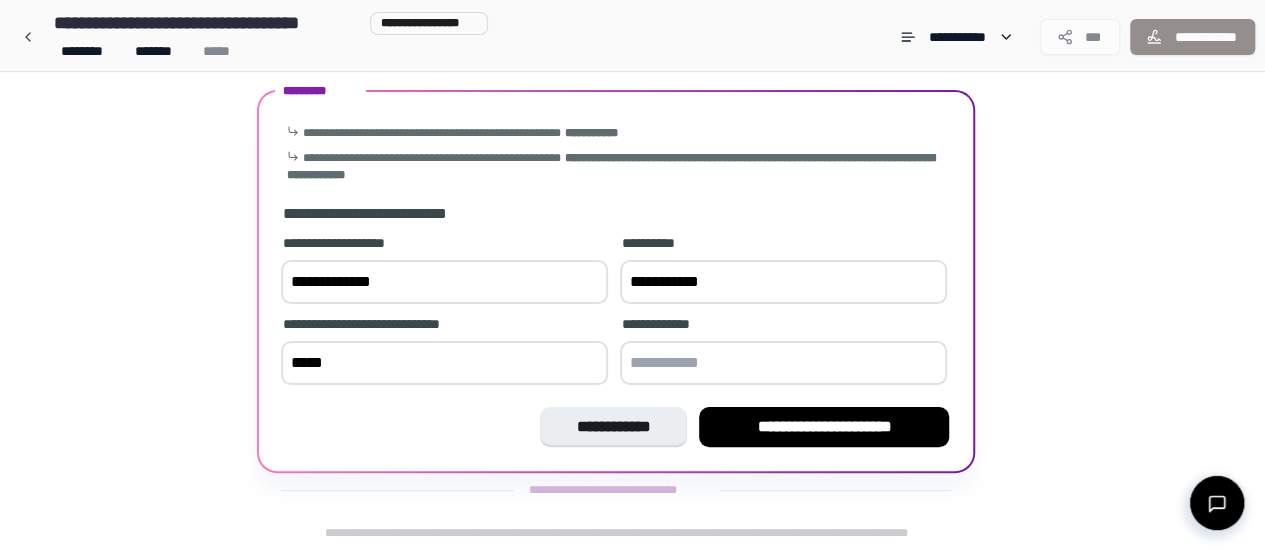 type on "*****" 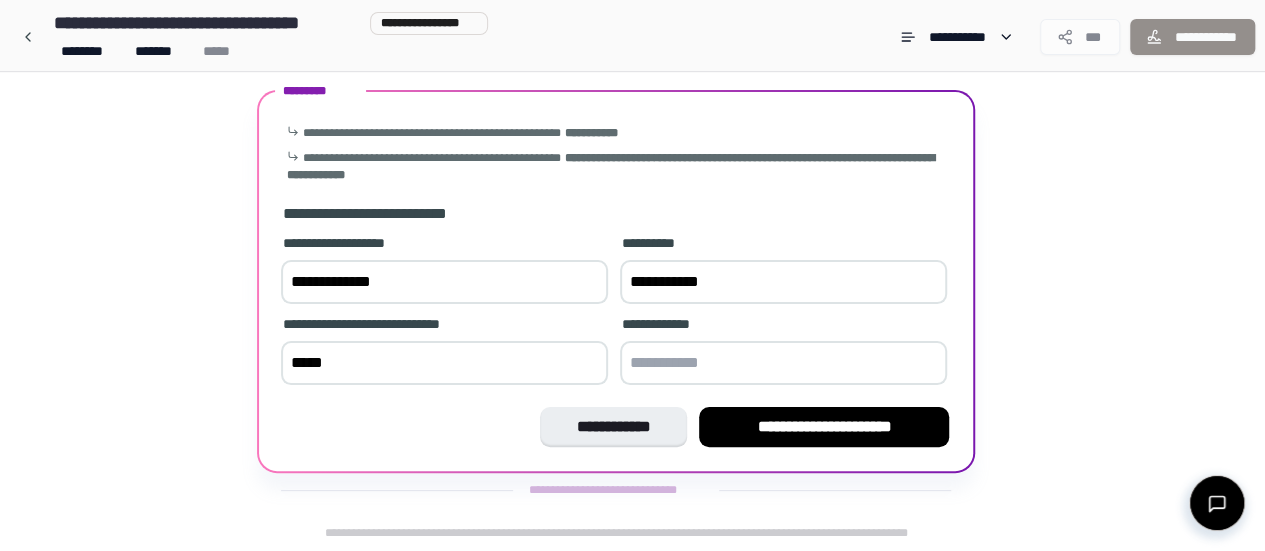 click at bounding box center [783, 363] 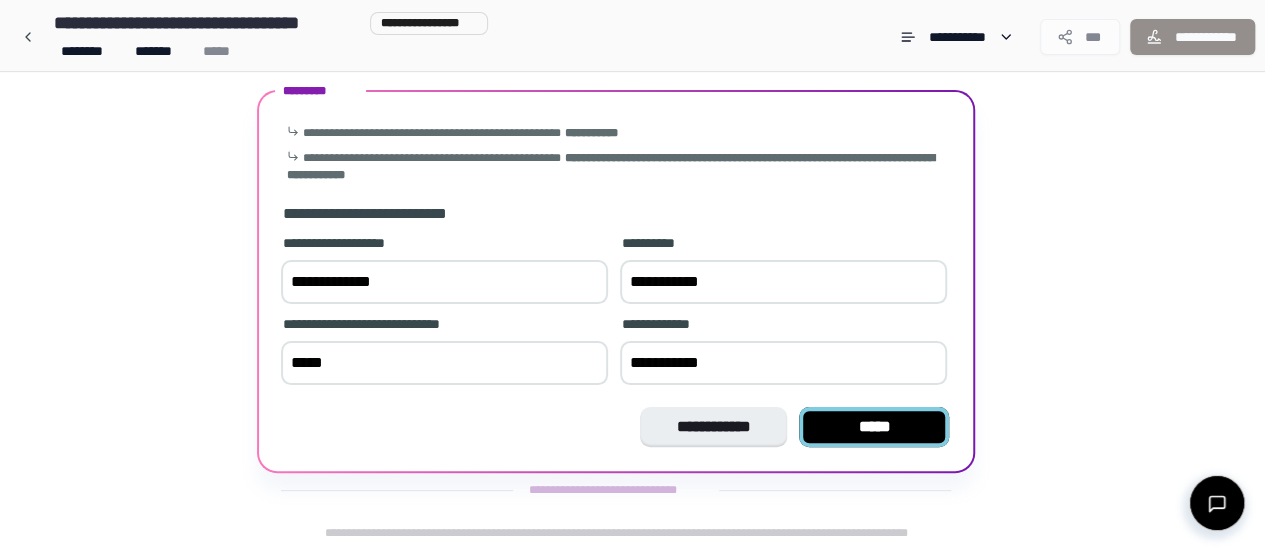 type on "**********" 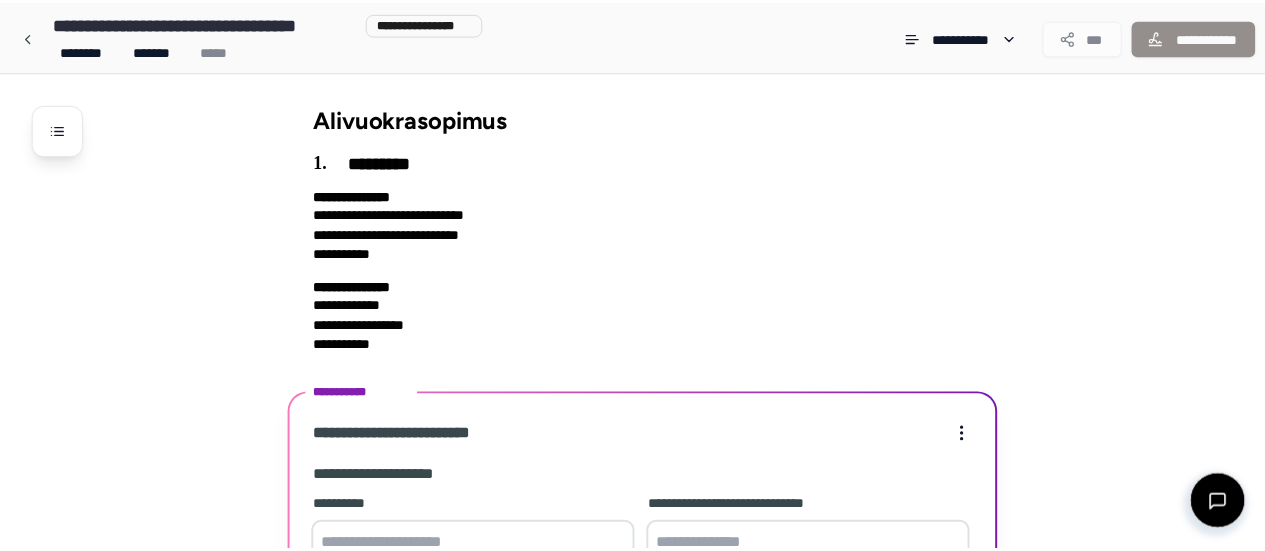 scroll, scrollTop: 308, scrollLeft: 0, axis: vertical 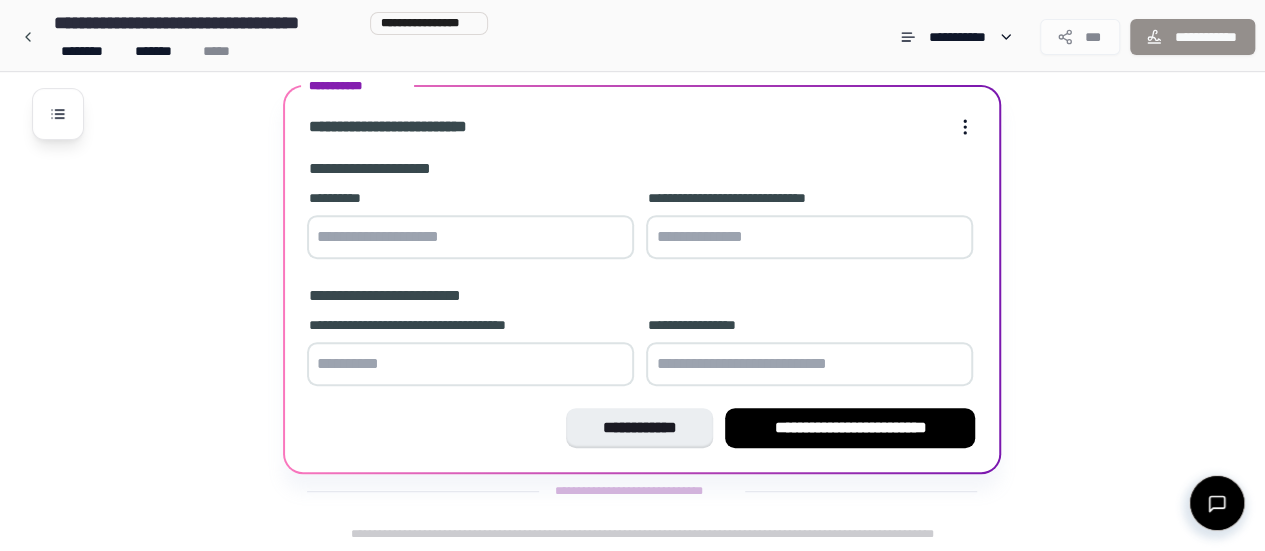 click at bounding box center [470, 237] 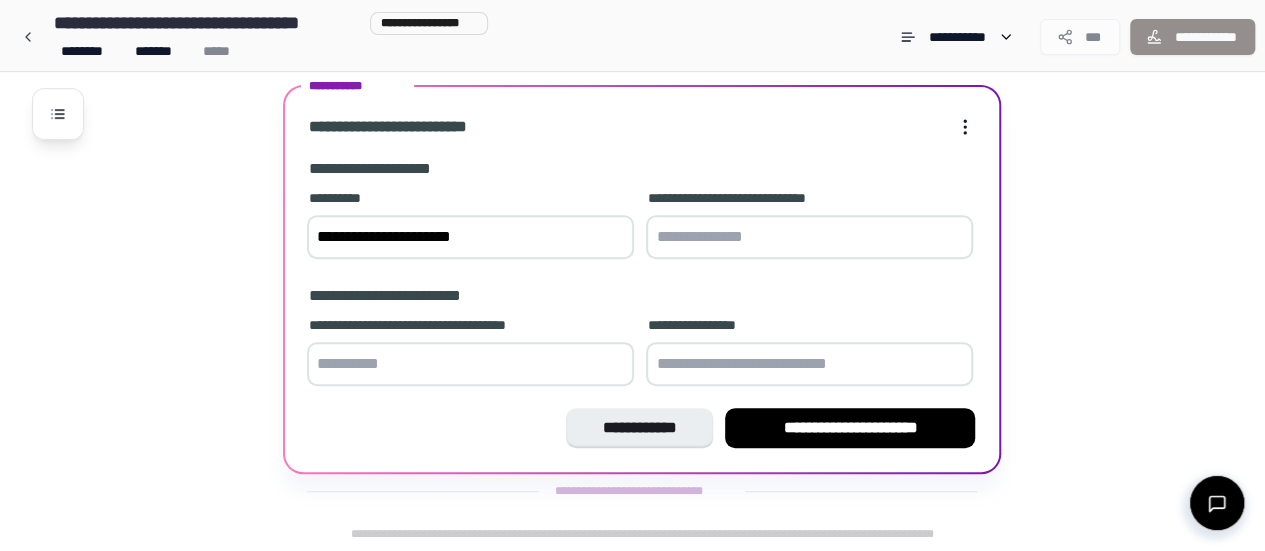 type on "**********" 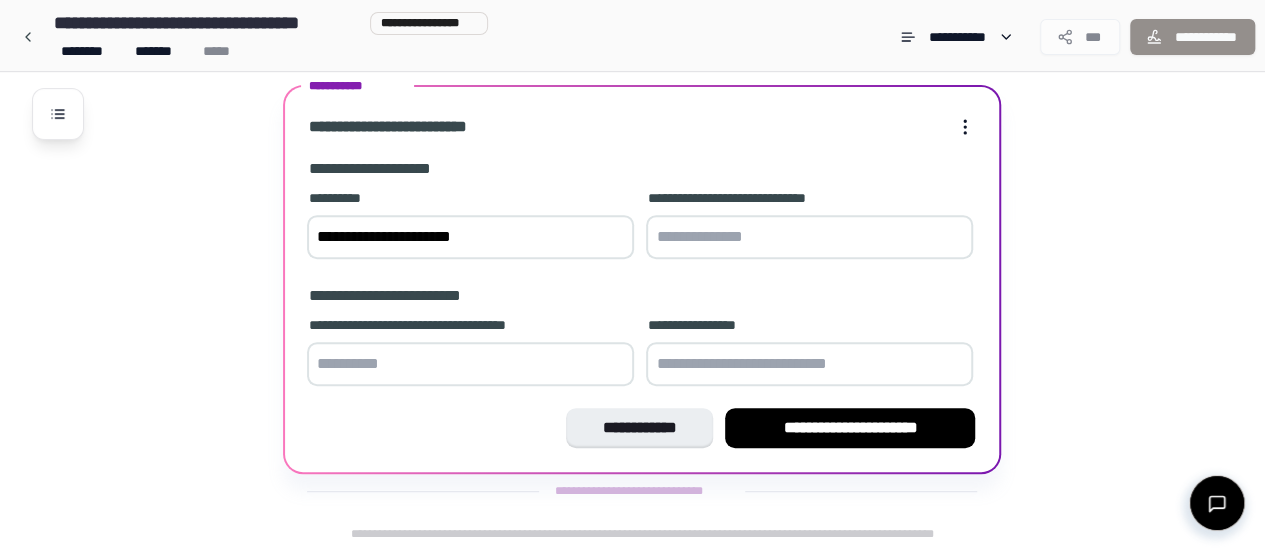 click at bounding box center [809, 237] 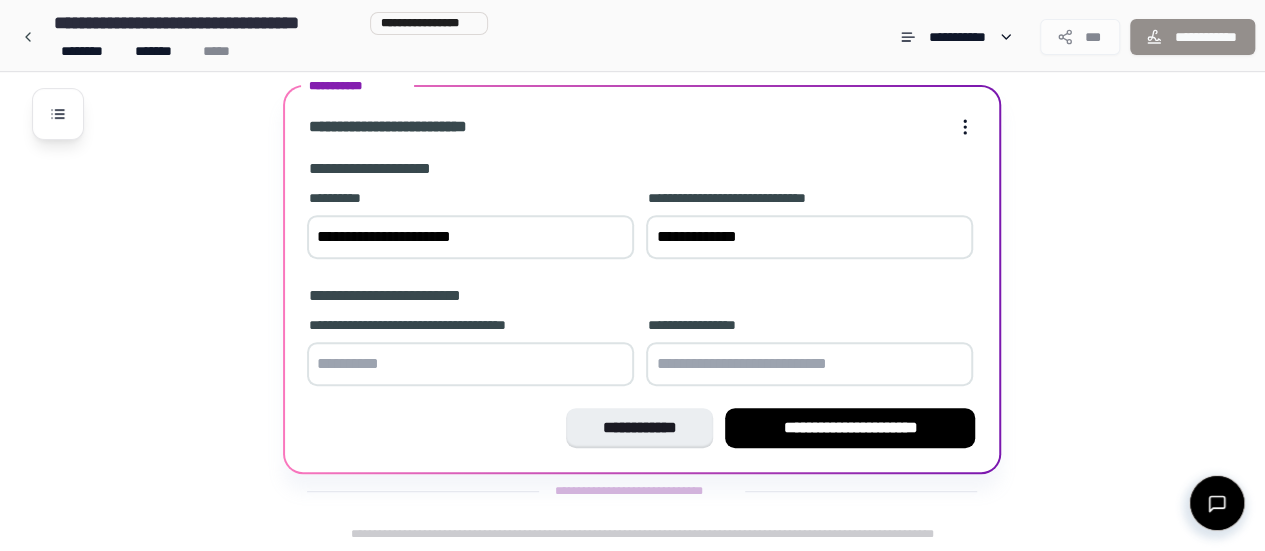 type on "**********" 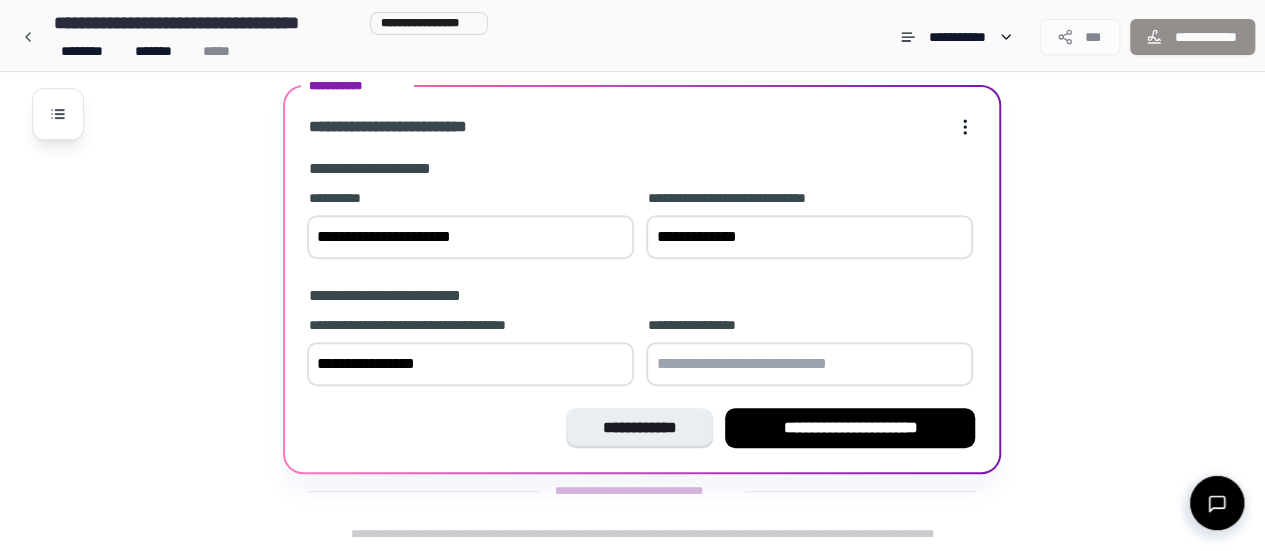 type on "**********" 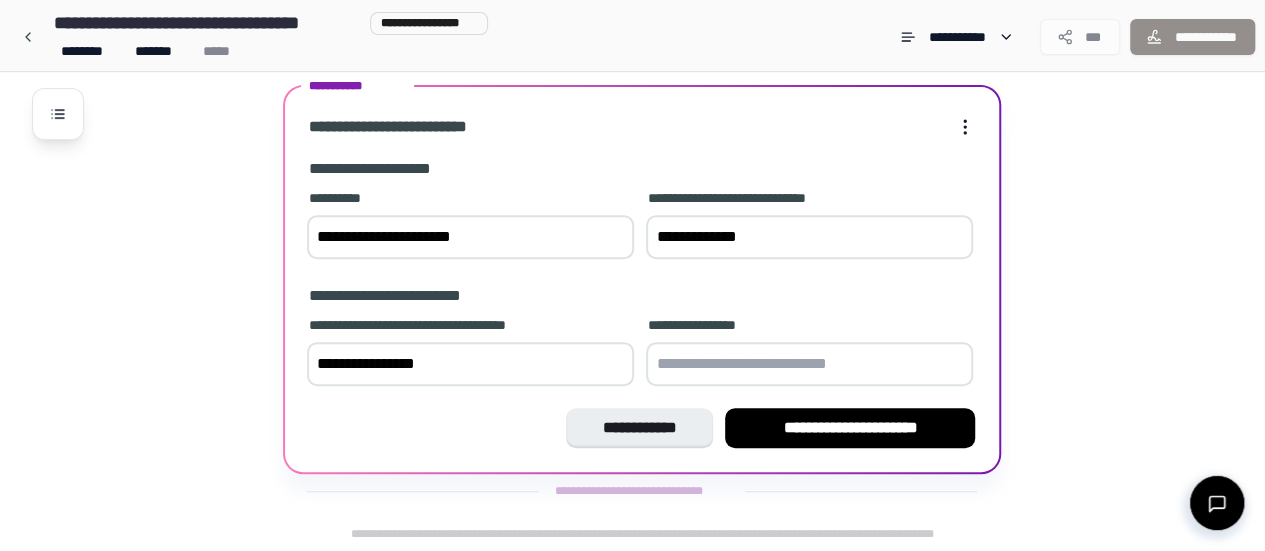 click at bounding box center (809, 364) 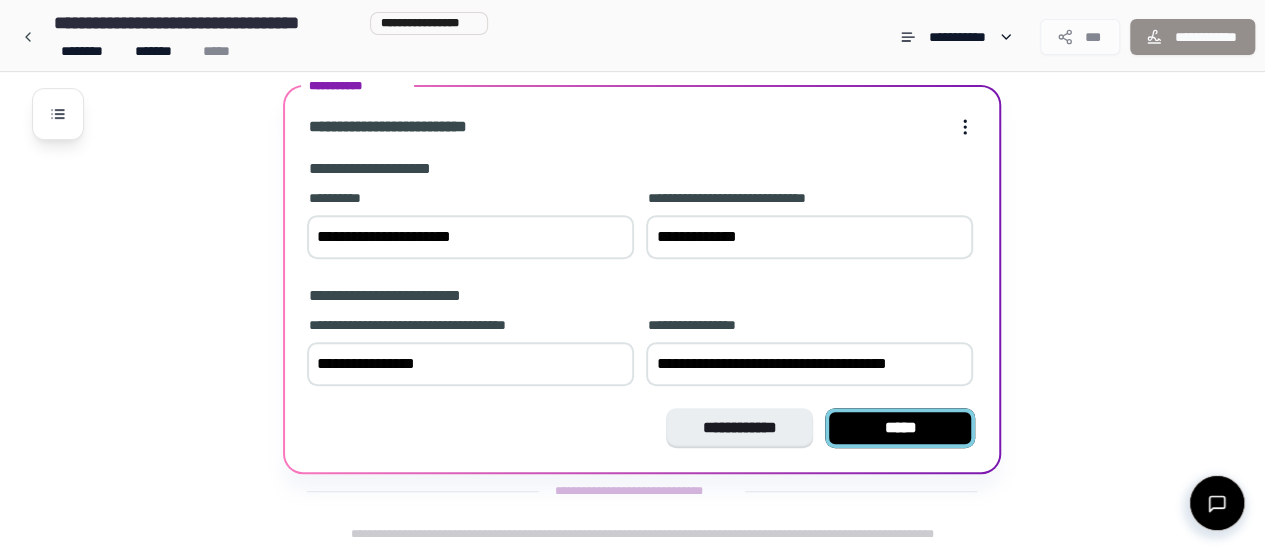 type on "**********" 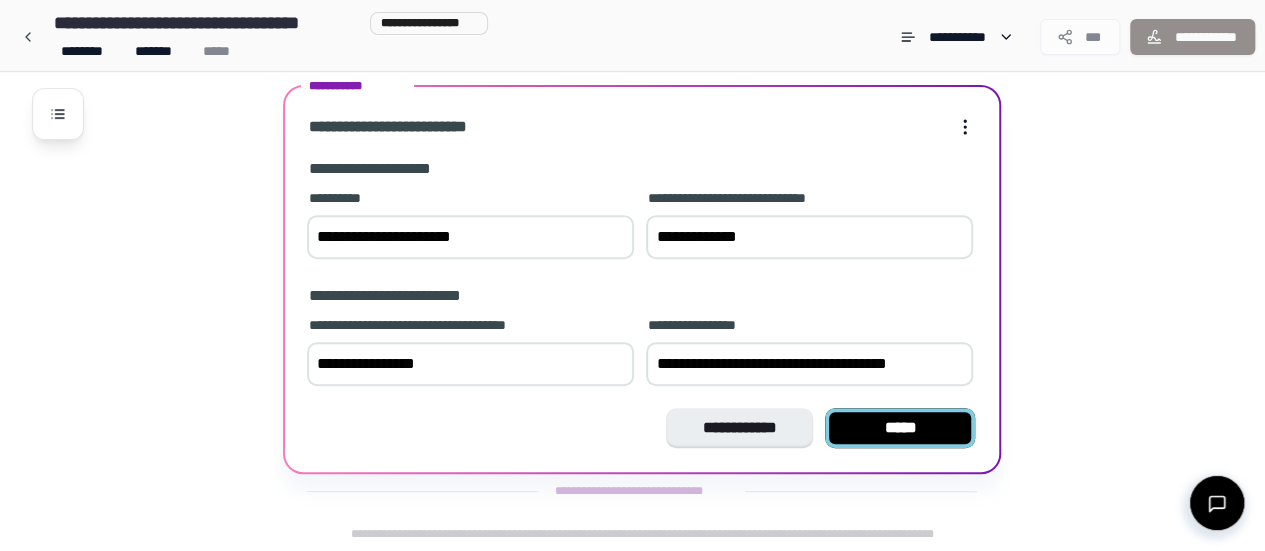 click on "*****" at bounding box center (900, 428) 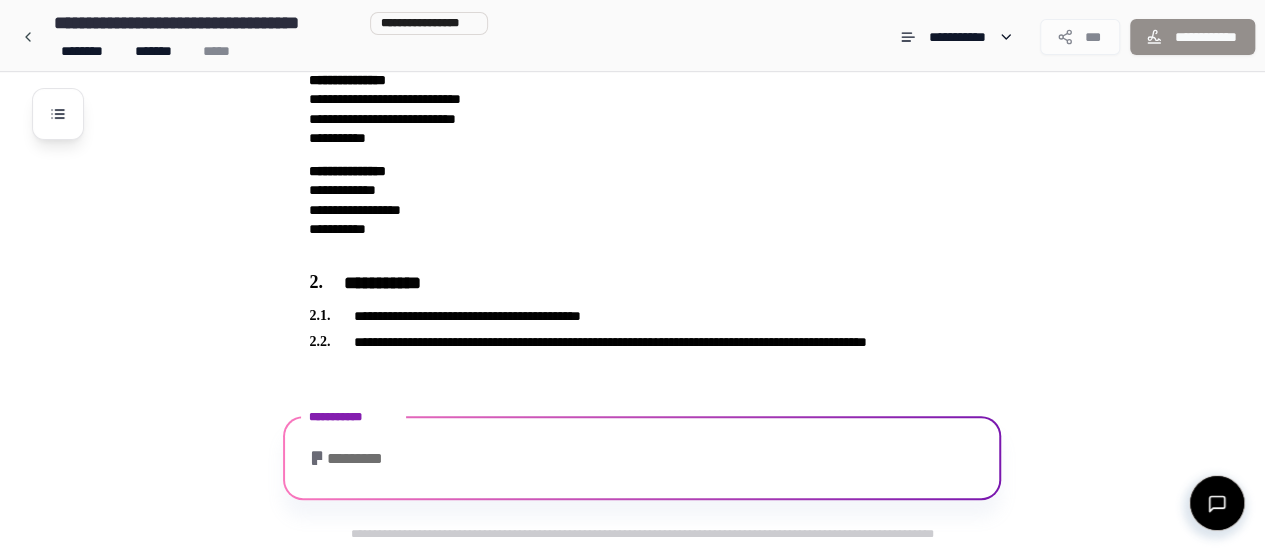 scroll, scrollTop: 185, scrollLeft: 0, axis: vertical 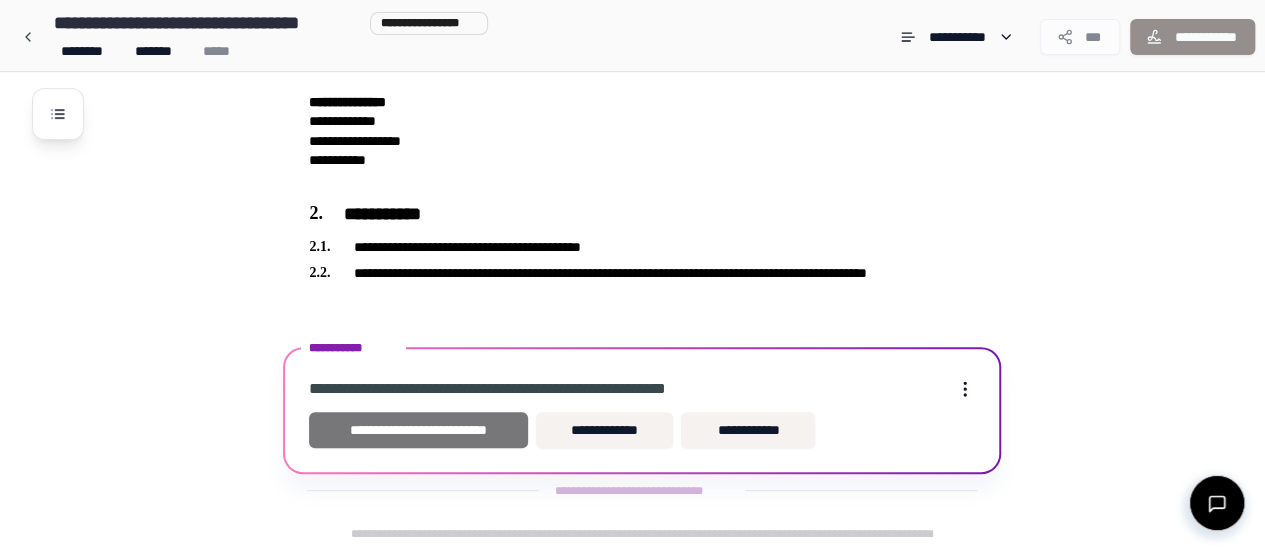 click on "**********" at bounding box center (418, 430) 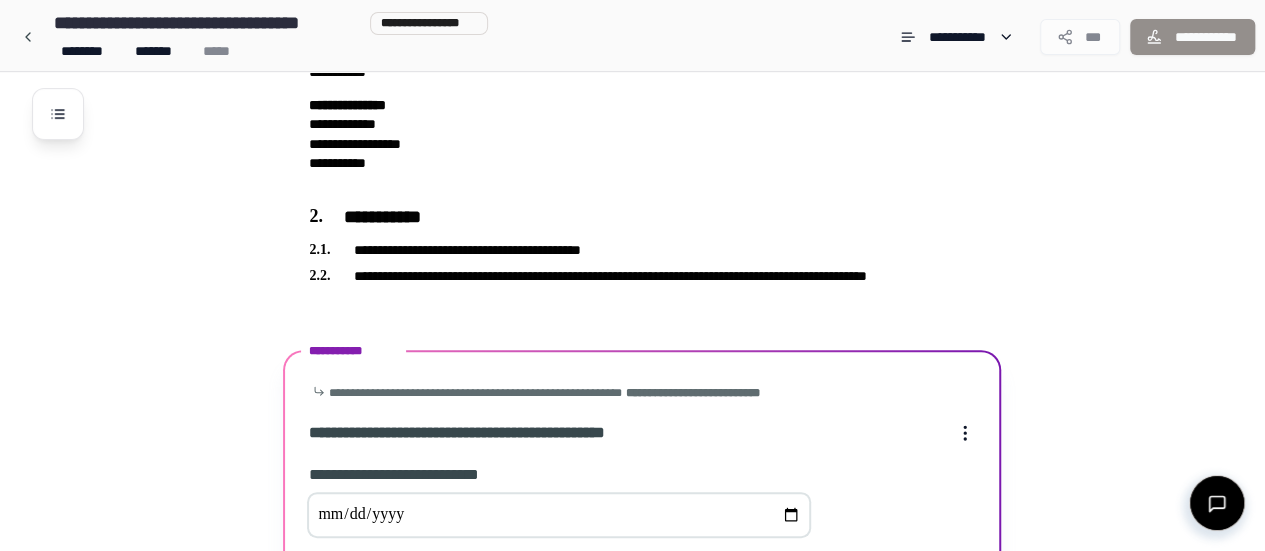 scroll, scrollTop: 461, scrollLeft: 0, axis: vertical 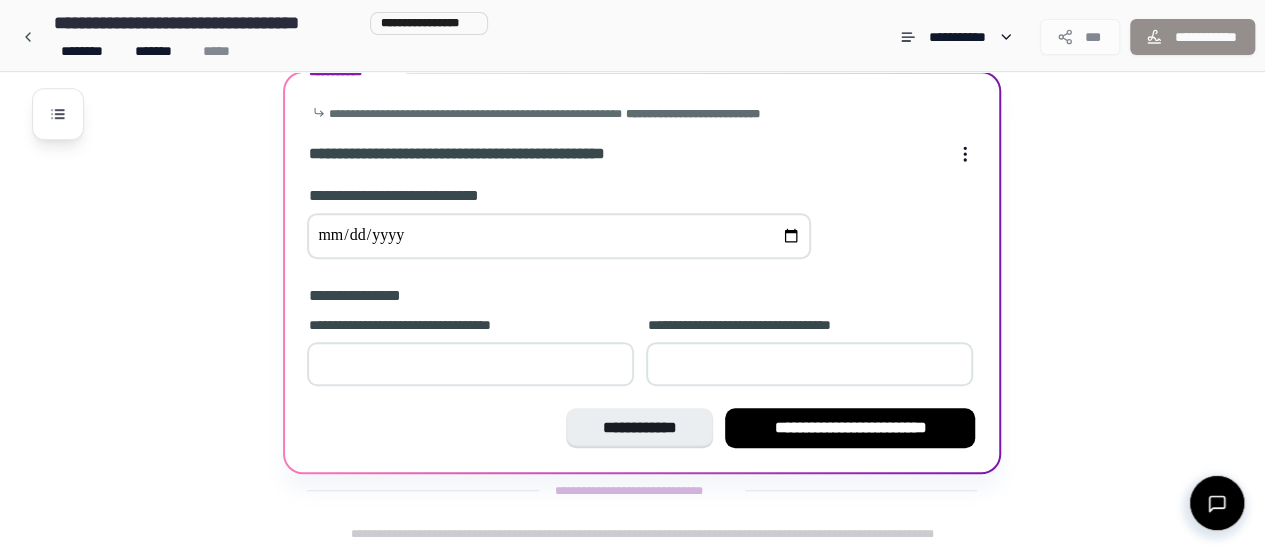 click at bounding box center (559, 236) 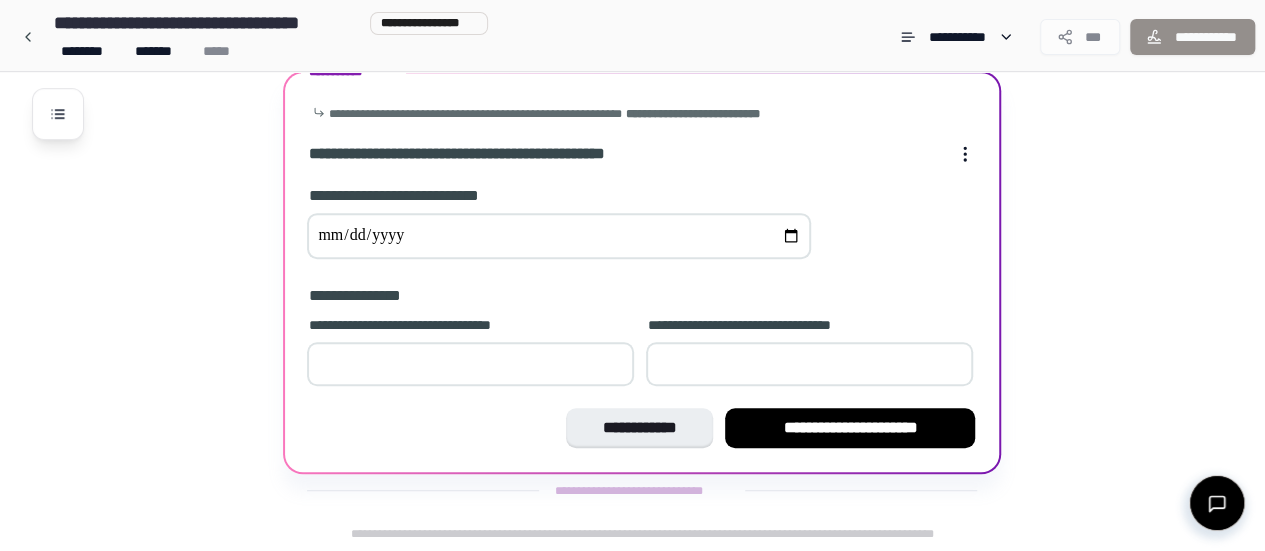 type on "**********" 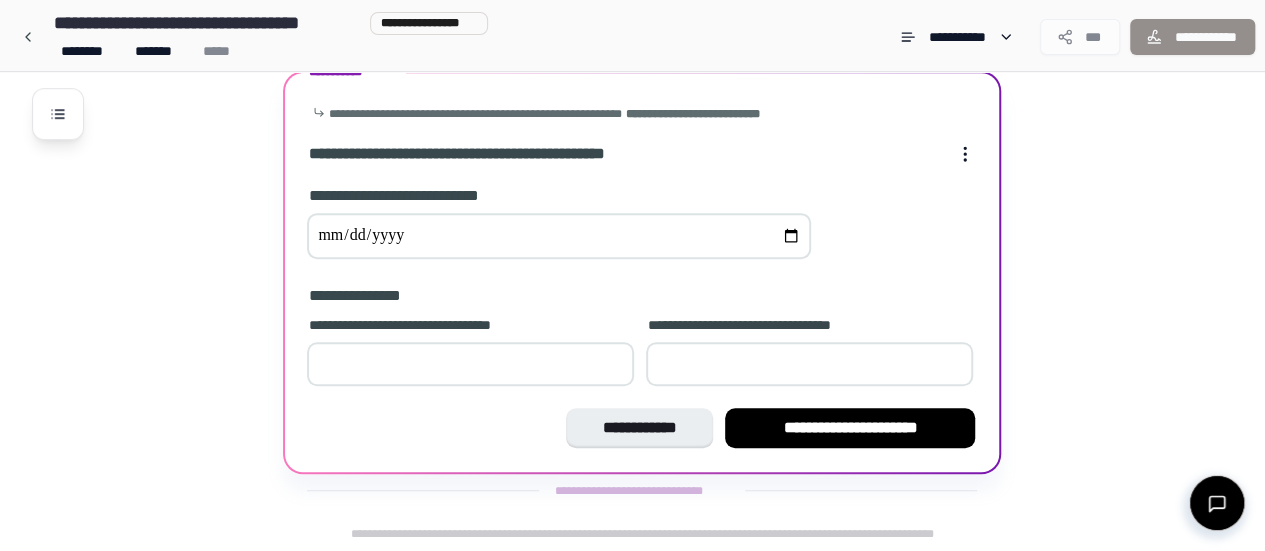 click on "**********" at bounding box center [559, 236] 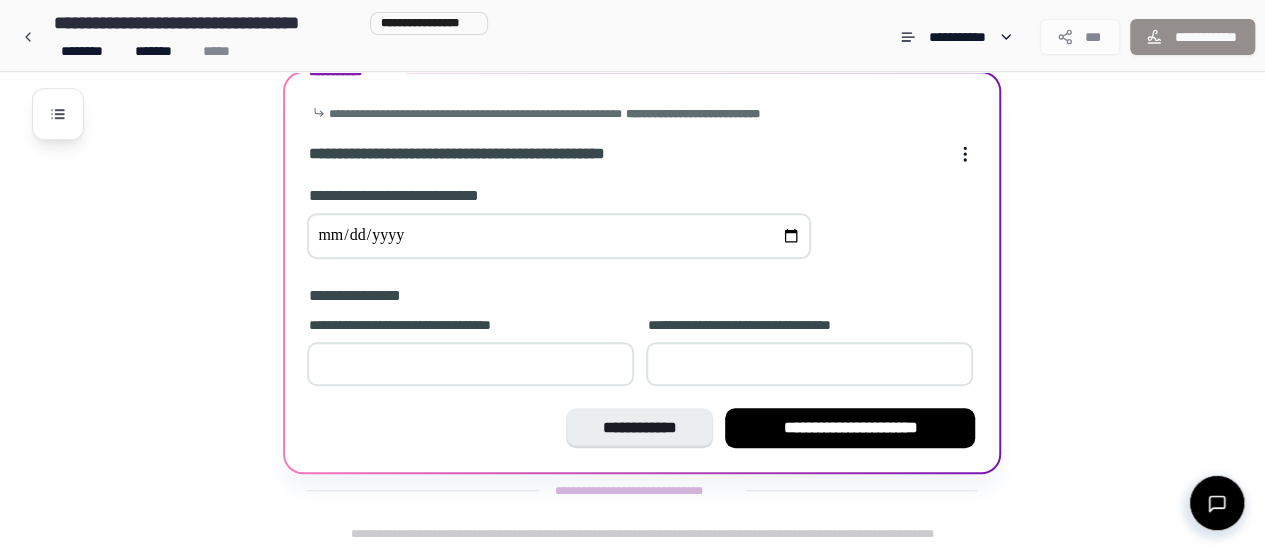 click at bounding box center (470, 364) 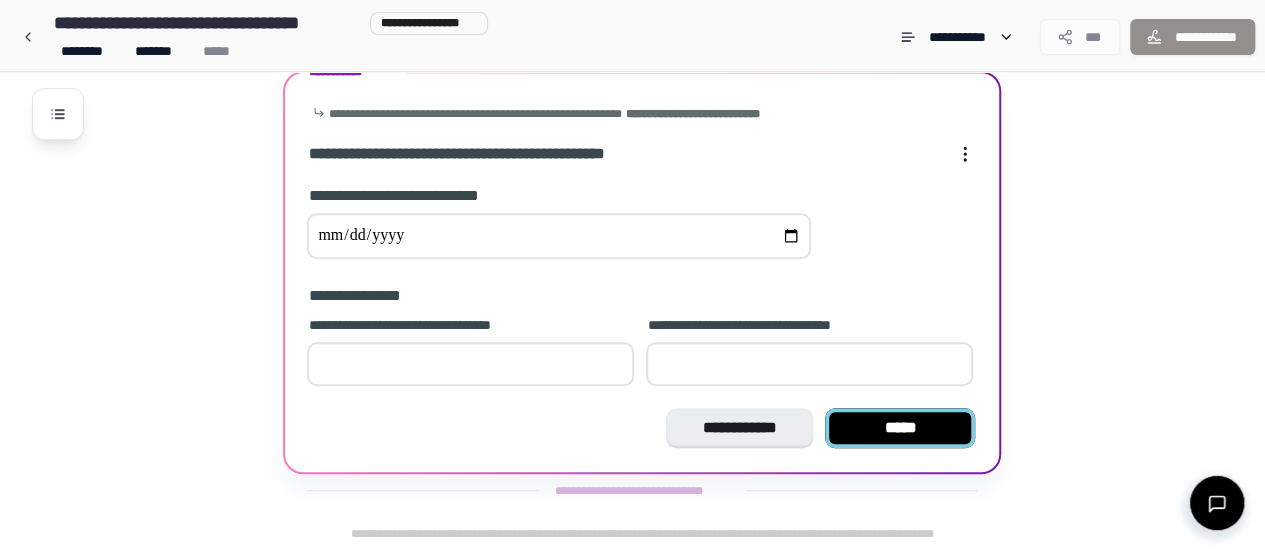 type on "*" 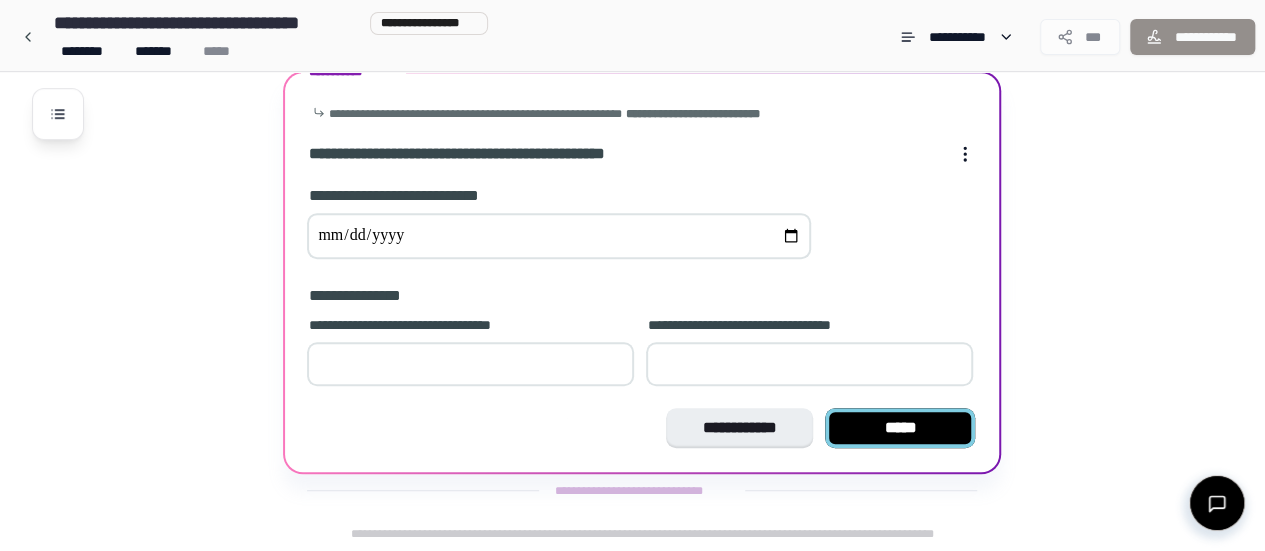 click on "*****" at bounding box center [900, 428] 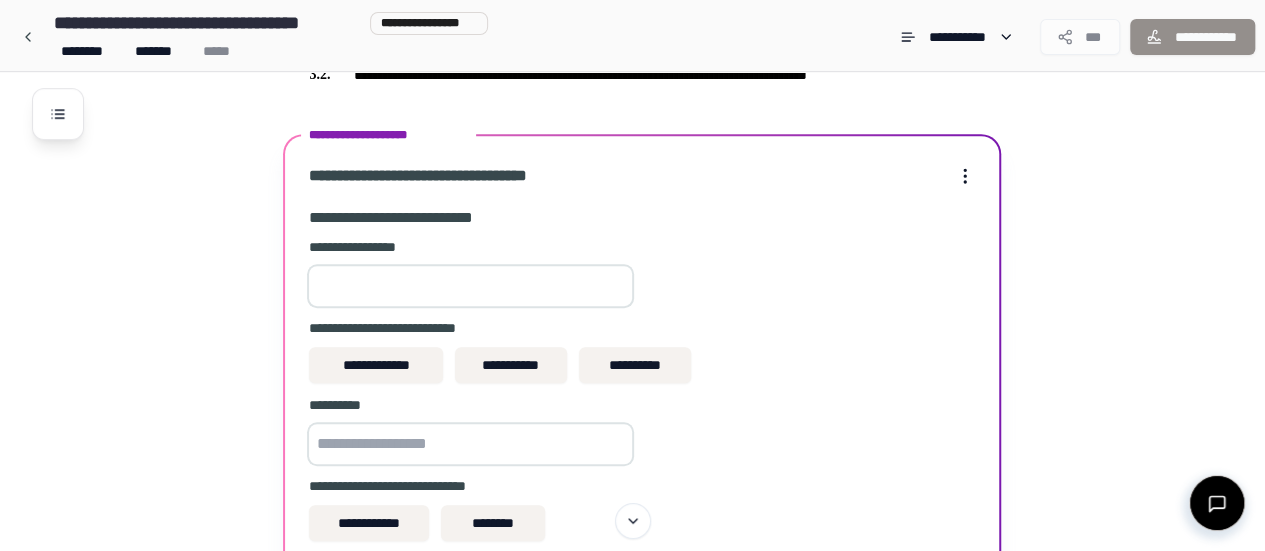 scroll, scrollTop: 524, scrollLeft: 0, axis: vertical 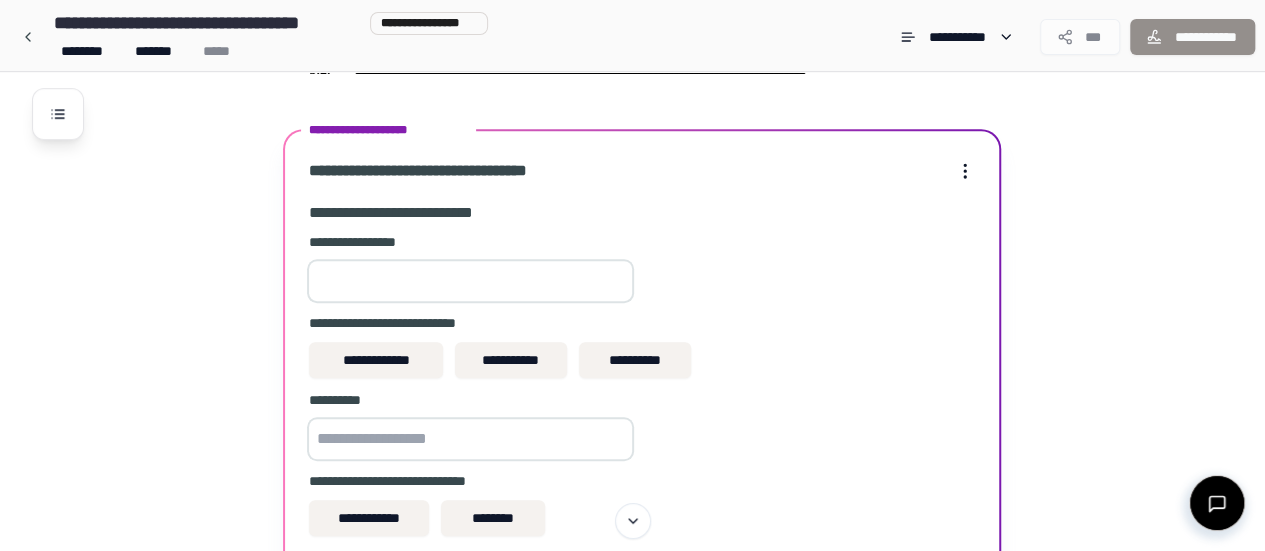click at bounding box center [470, 281] 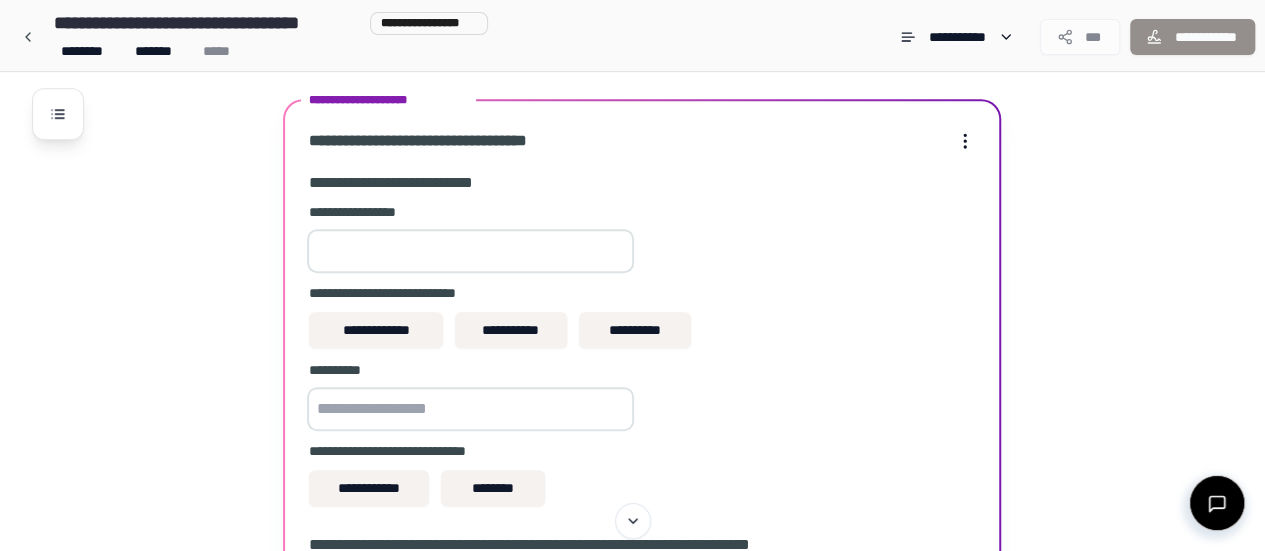 scroll, scrollTop: 555, scrollLeft: 0, axis: vertical 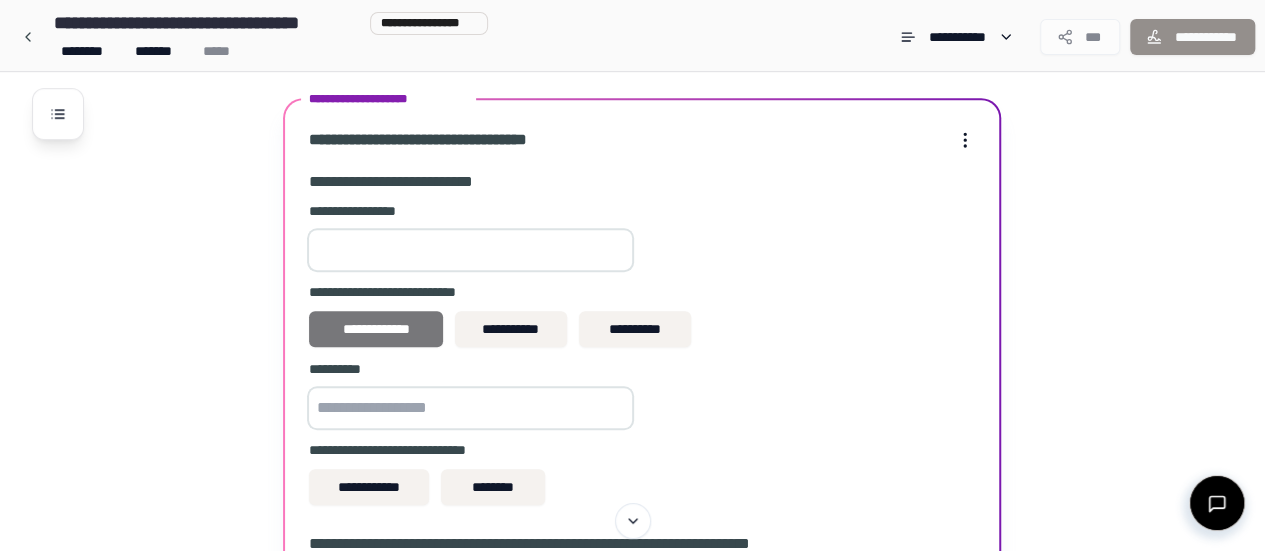 type on "***" 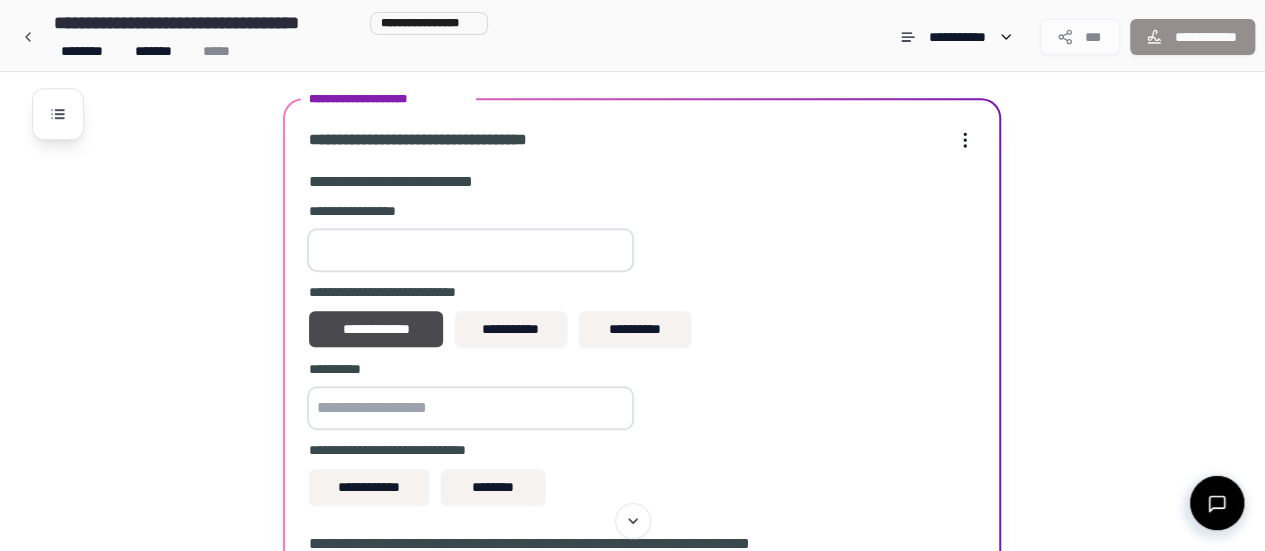 click at bounding box center [470, 408] 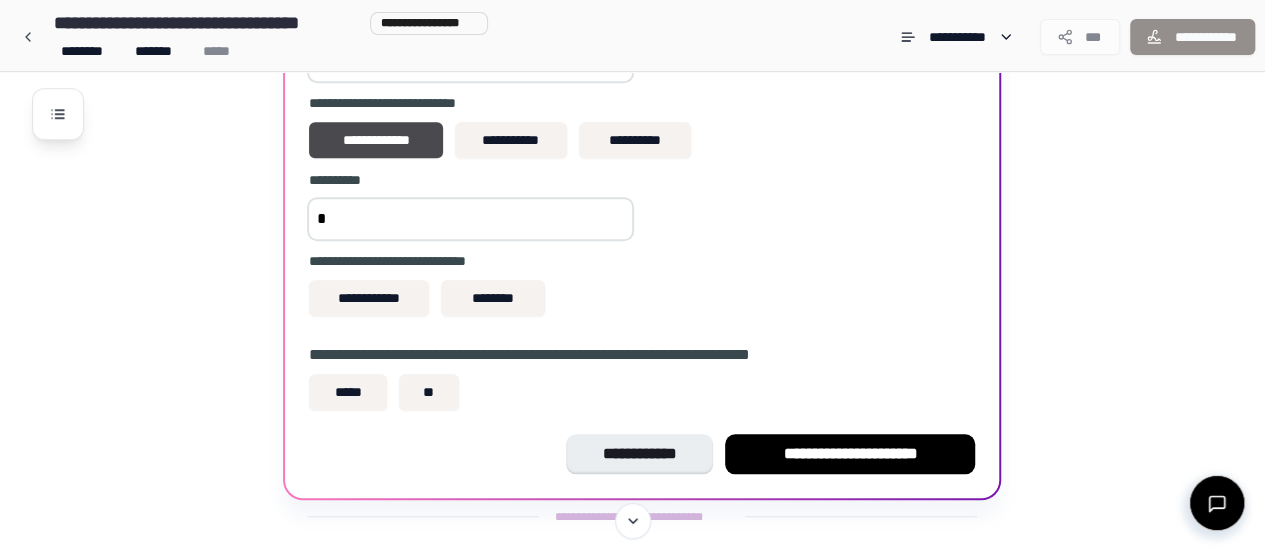 scroll, scrollTop: 747, scrollLeft: 0, axis: vertical 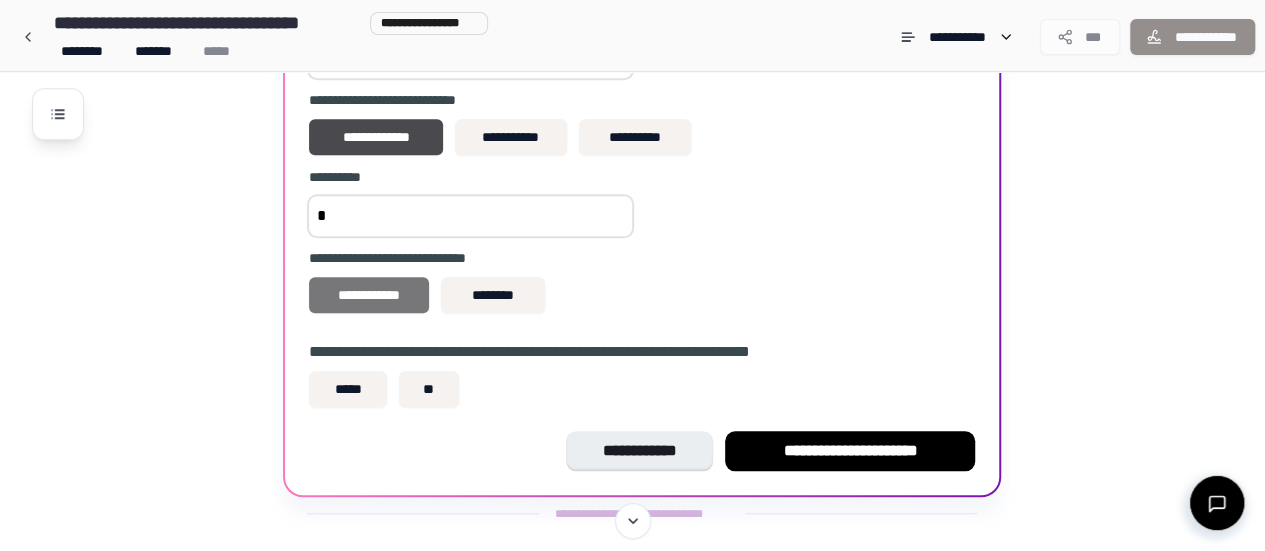 type on "*" 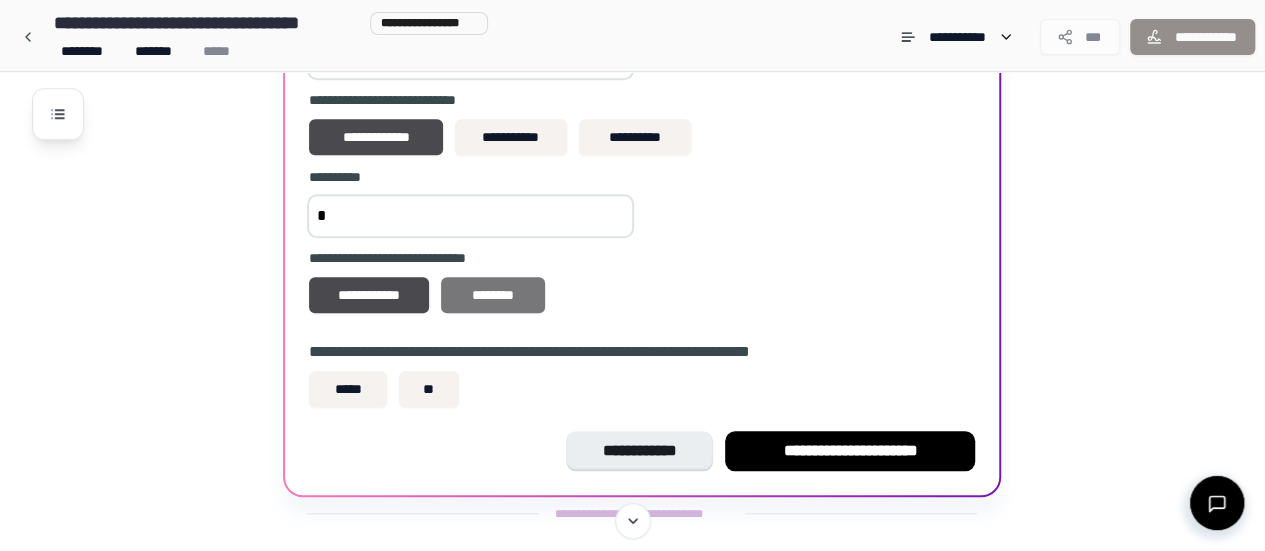 click on "********" at bounding box center (493, 295) 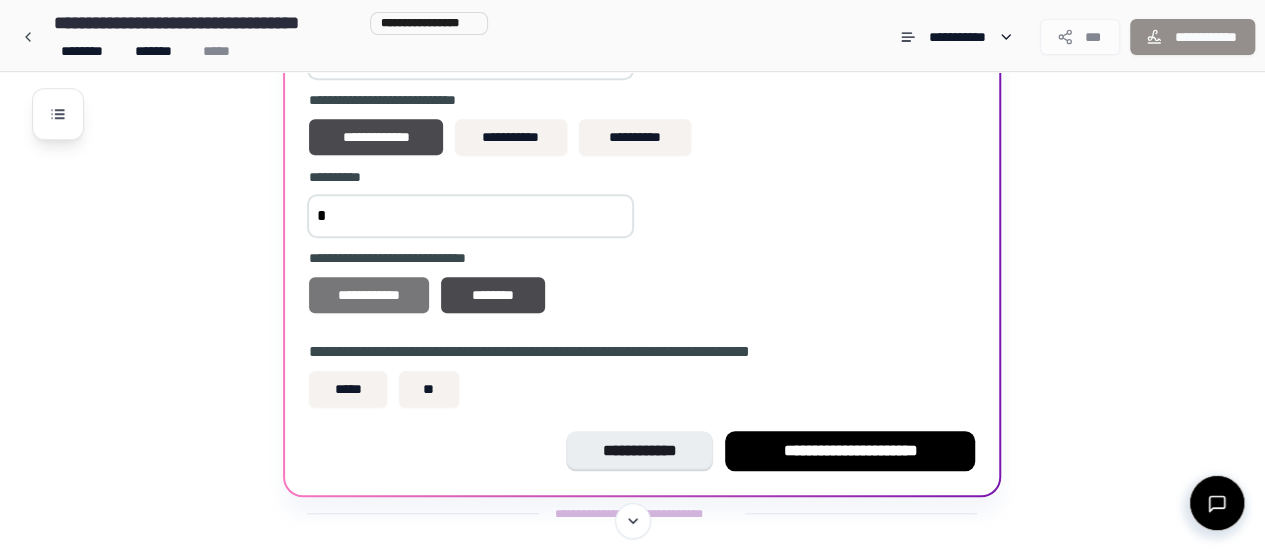 click on "**********" at bounding box center (369, 295) 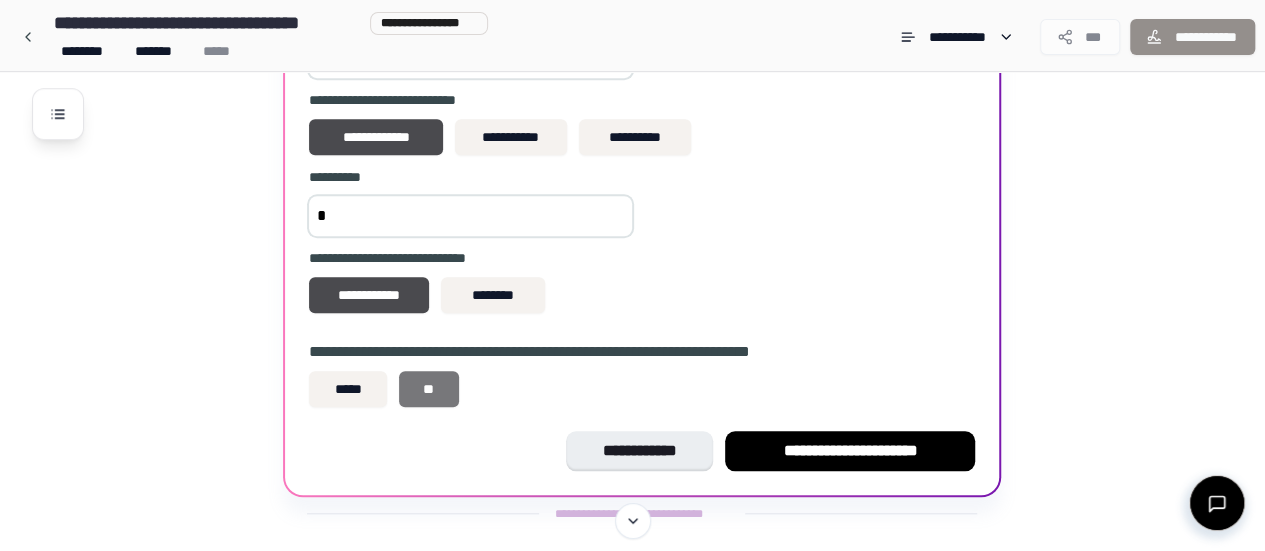 click on "**" at bounding box center (429, 389) 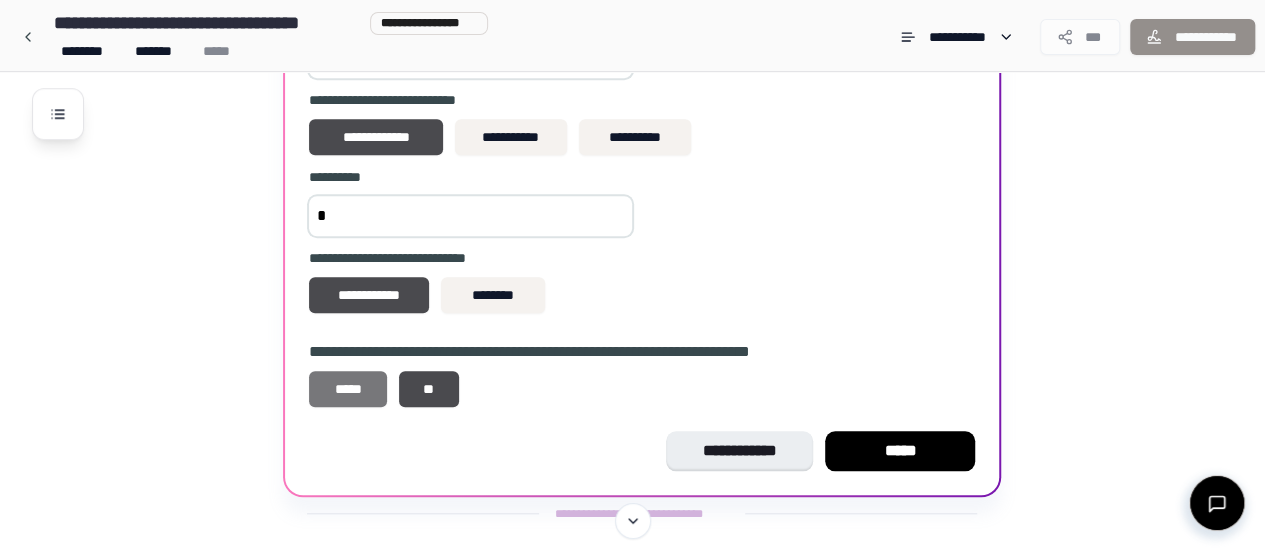 click on "*****" at bounding box center [348, 389] 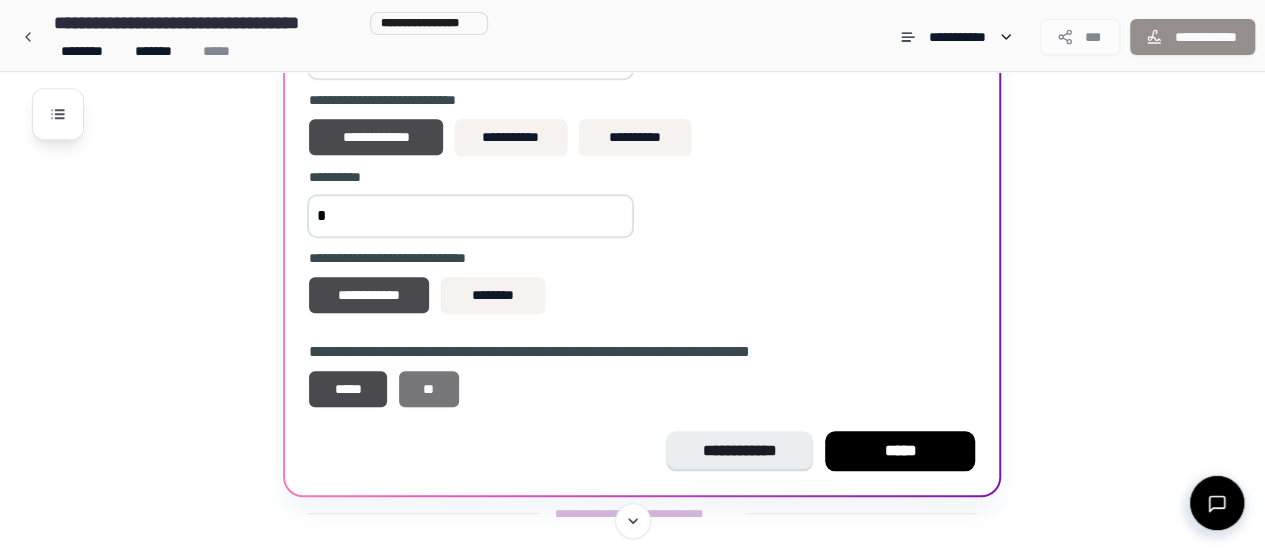 click on "**" at bounding box center [429, 389] 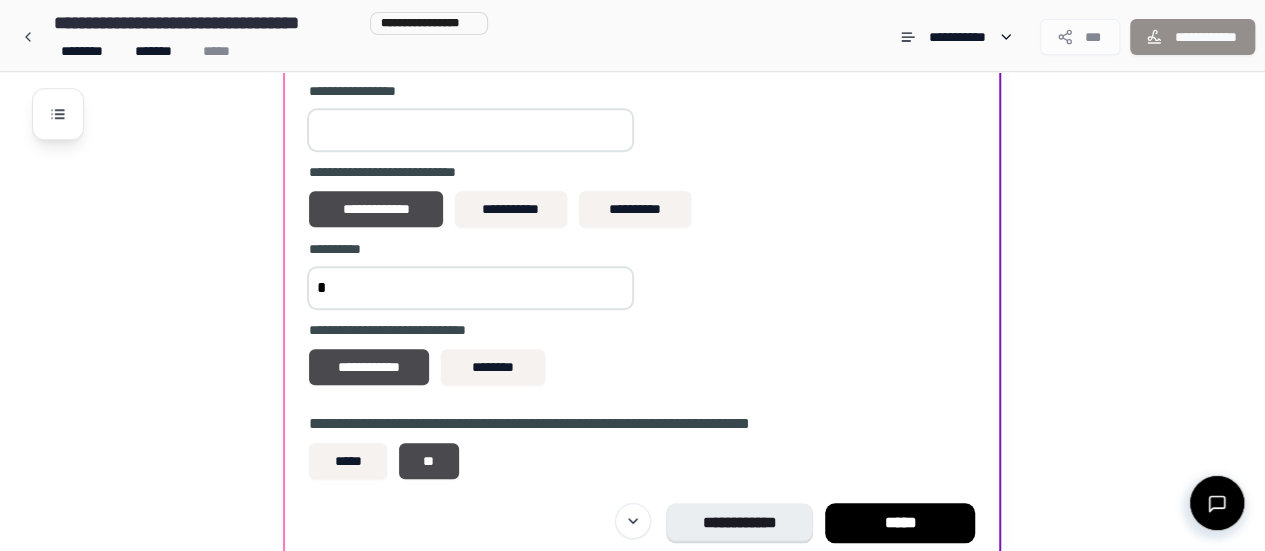 scroll, scrollTop: 707, scrollLeft: 0, axis: vertical 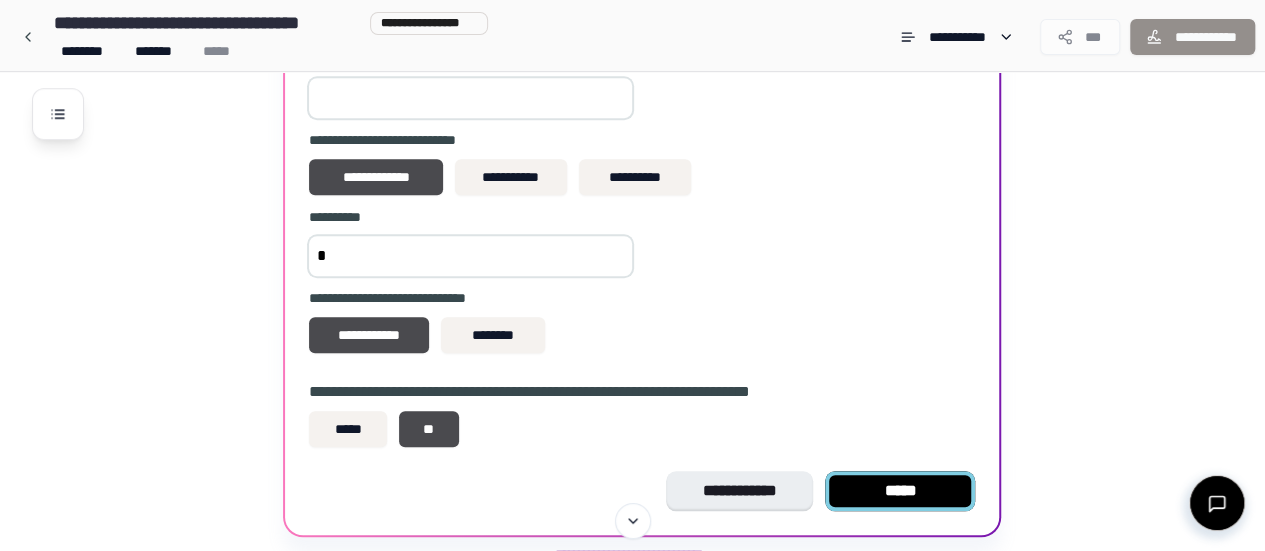 click on "*****" at bounding box center [900, 491] 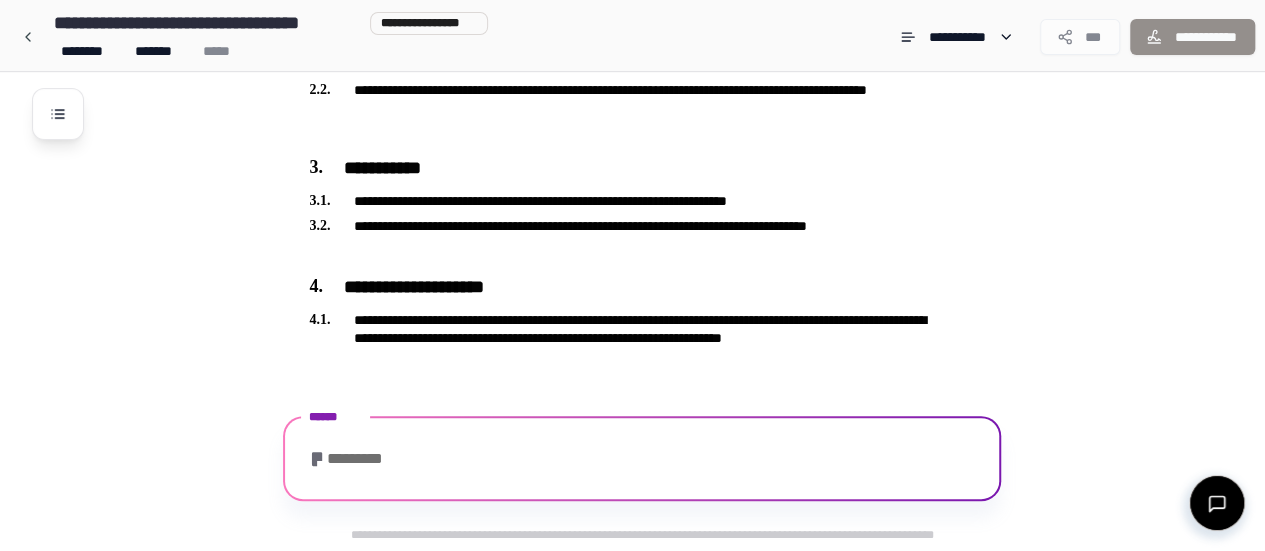 scroll, scrollTop: 486, scrollLeft: 0, axis: vertical 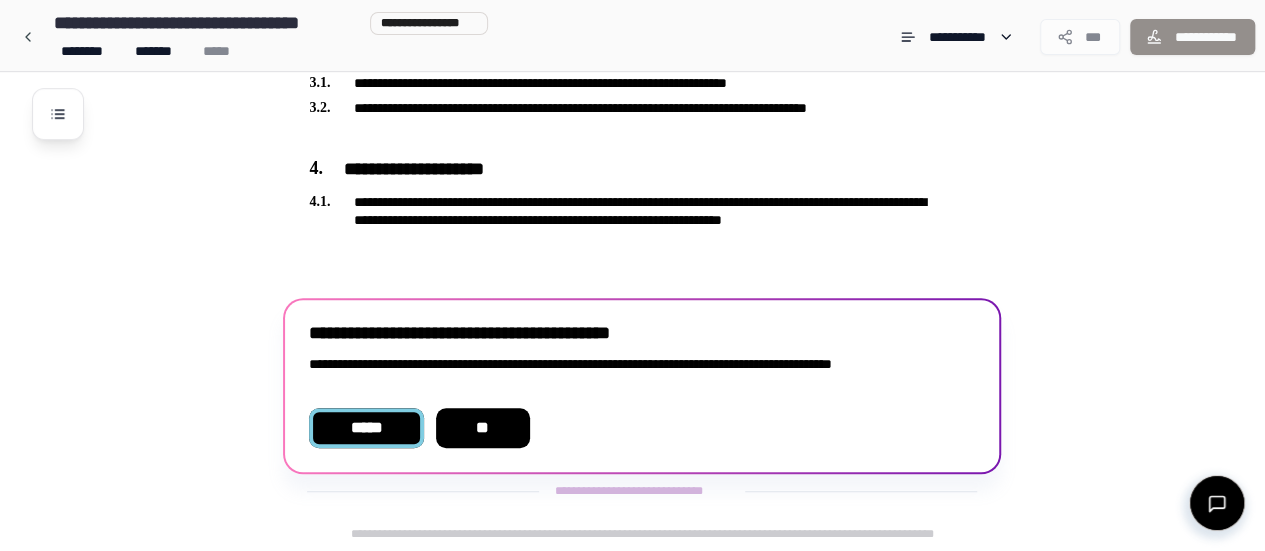 click on "*****" at bounding box center [366, 428] 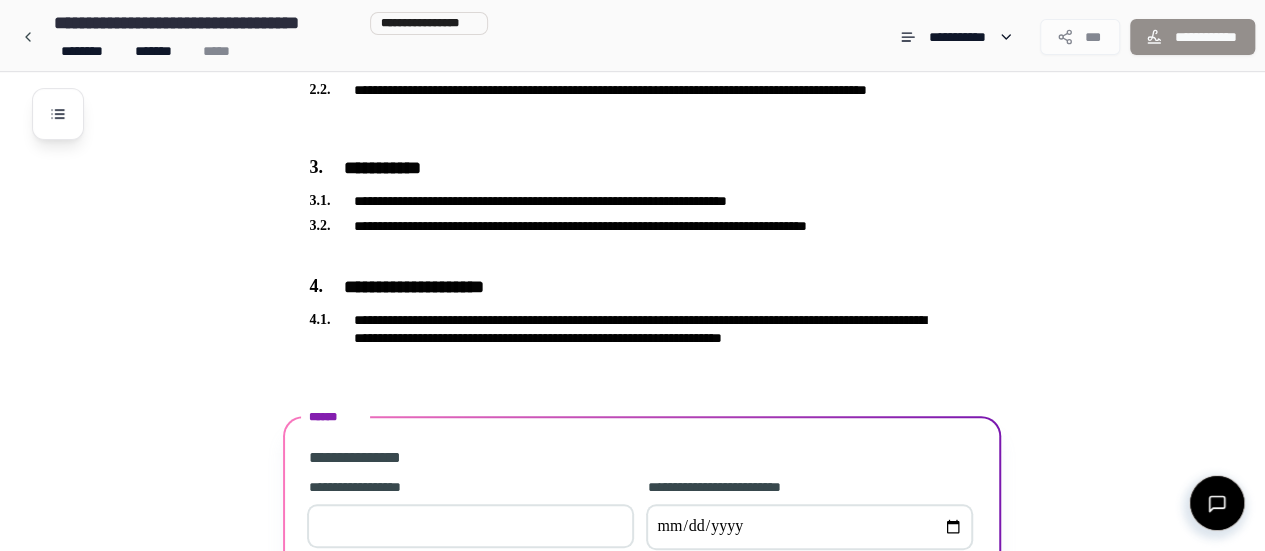 scroll, scrollTop: 533, scrollLeft: 0, axis: vertical 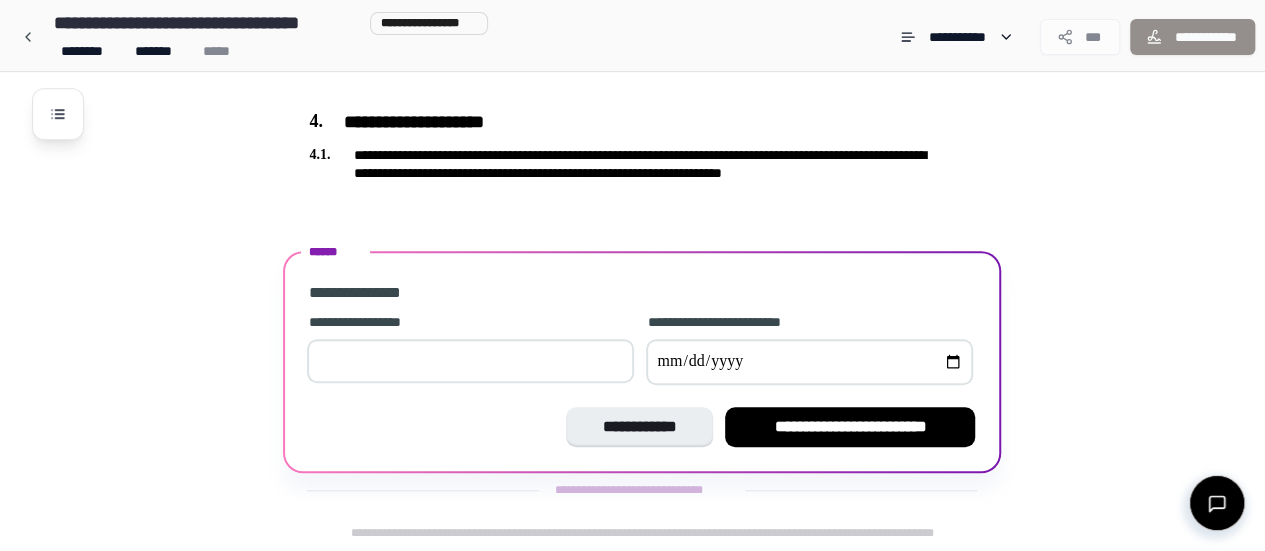 click at bounding box center [470, 361] 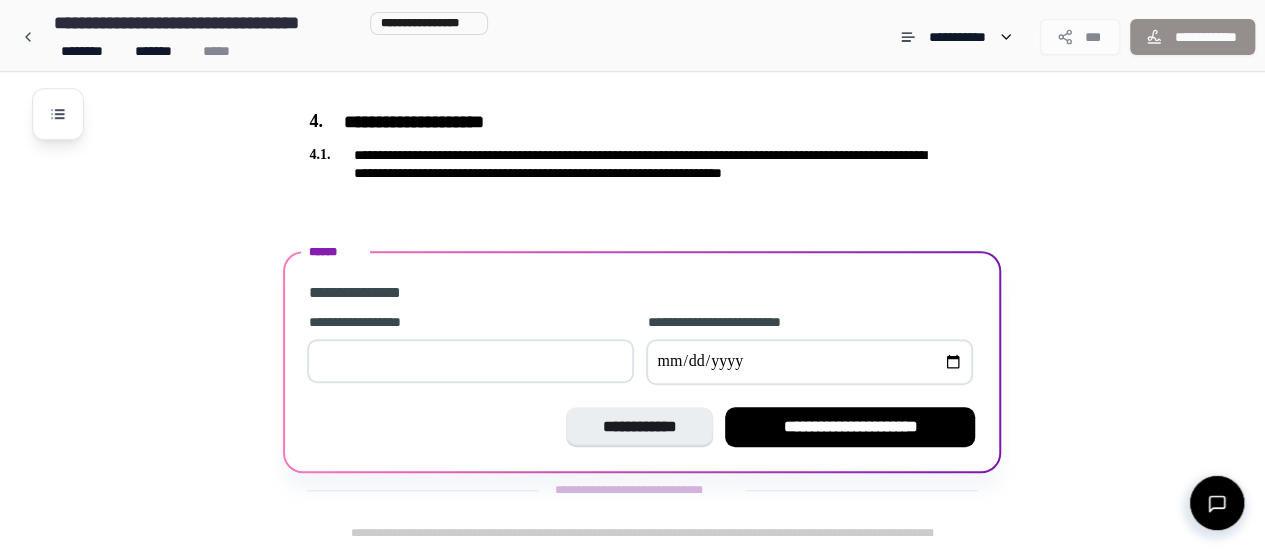 type on "***" 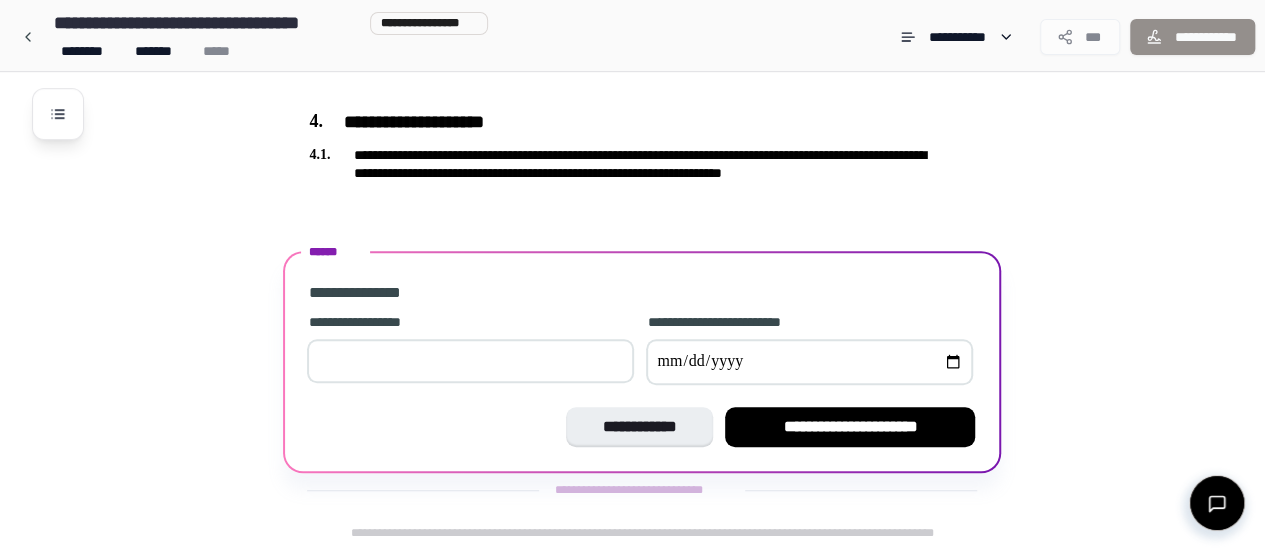 click at bounding box center [809, 362] 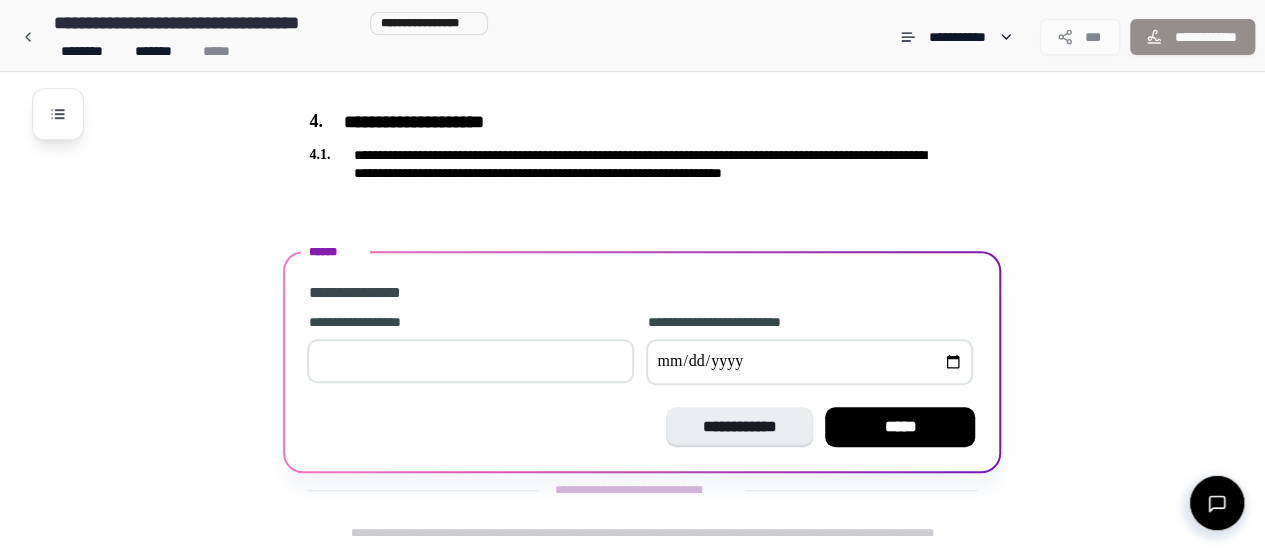 type on "**********" 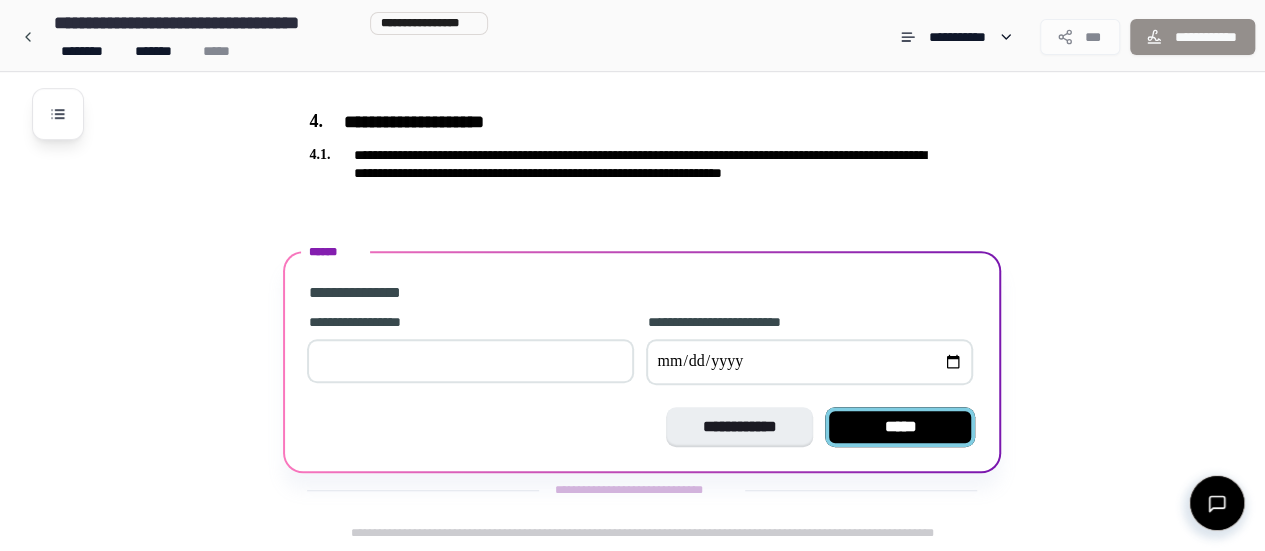 click on "*****" at bounding box center [900, 427] 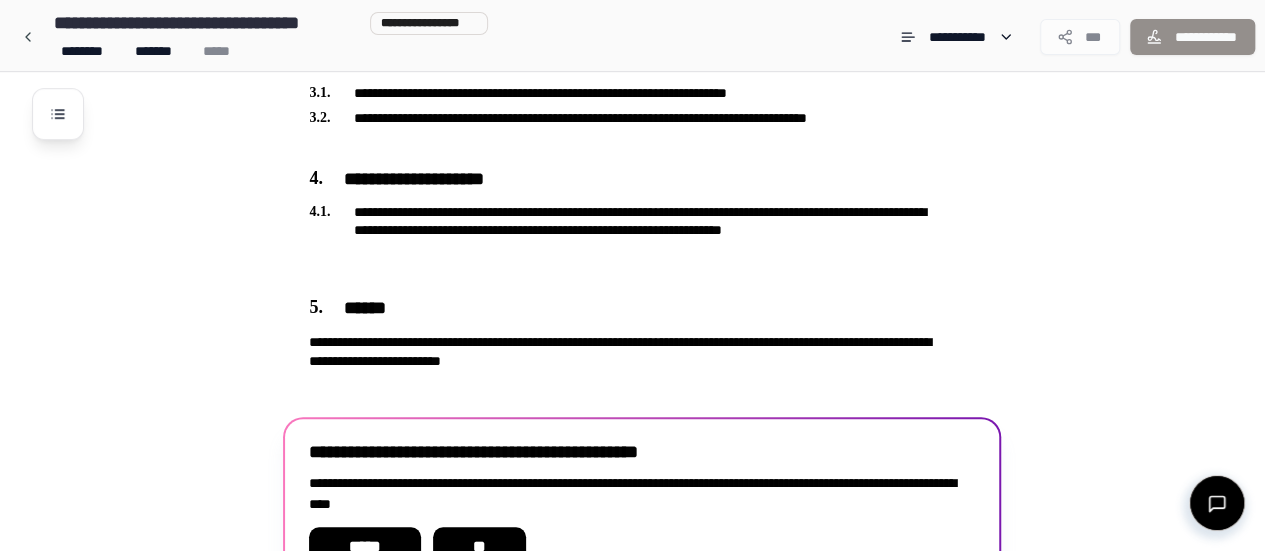 scroll, scrollTop: 595, scrollLeft: 0, axis: vertical 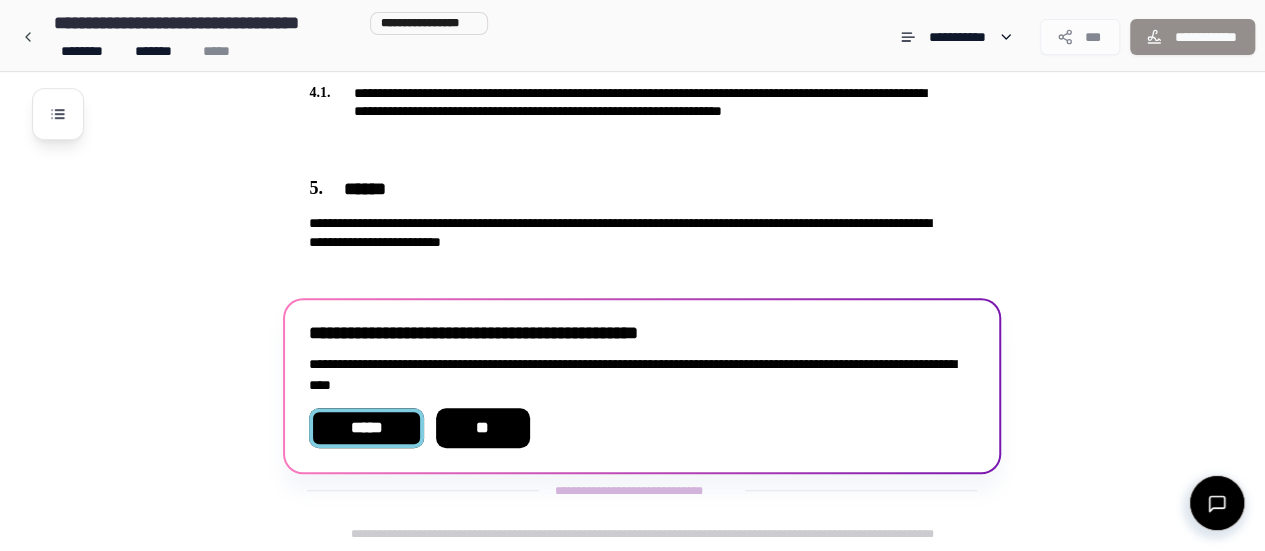 click on "*****" at bounding box center (366, 428) 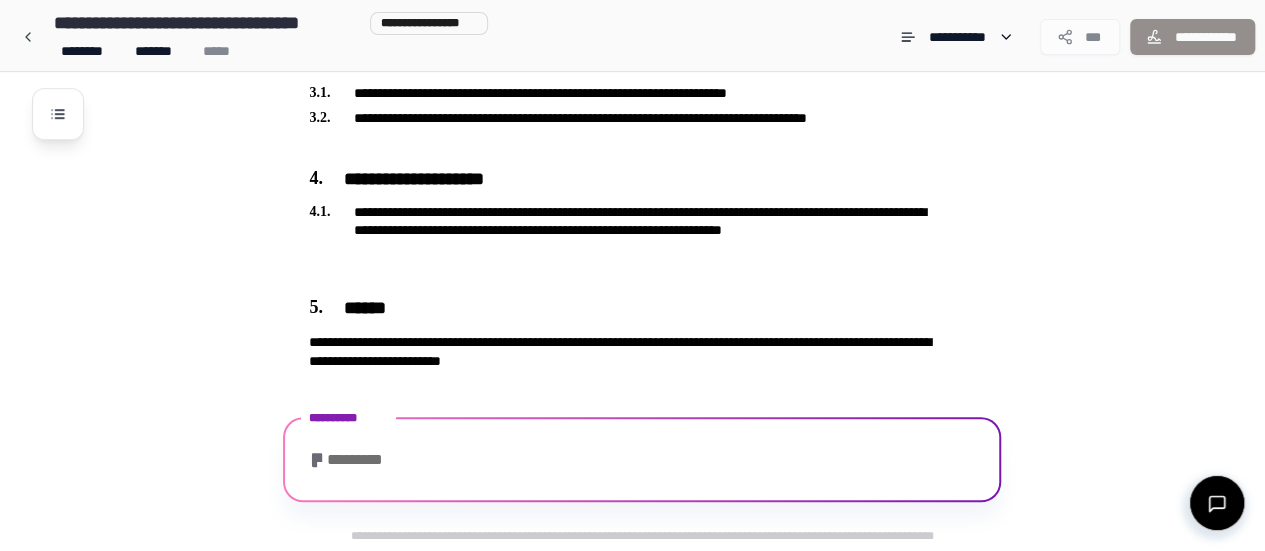 scroll, scrollTop: 602, scrollLeft: 0, axis: vertical 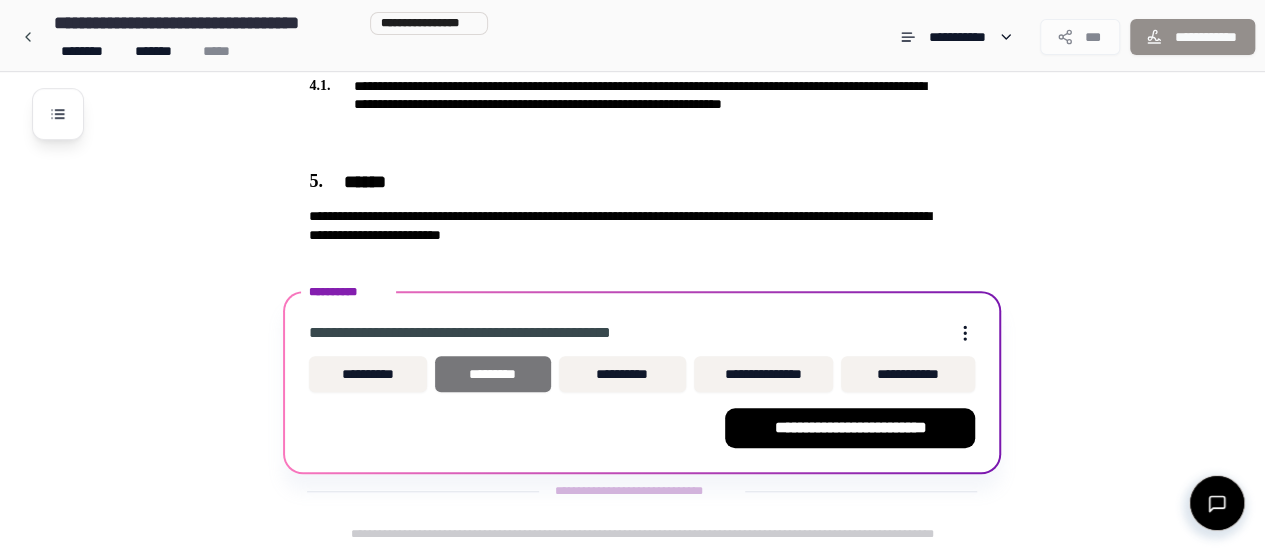 click on "*********" at bounding box center [492, 374] 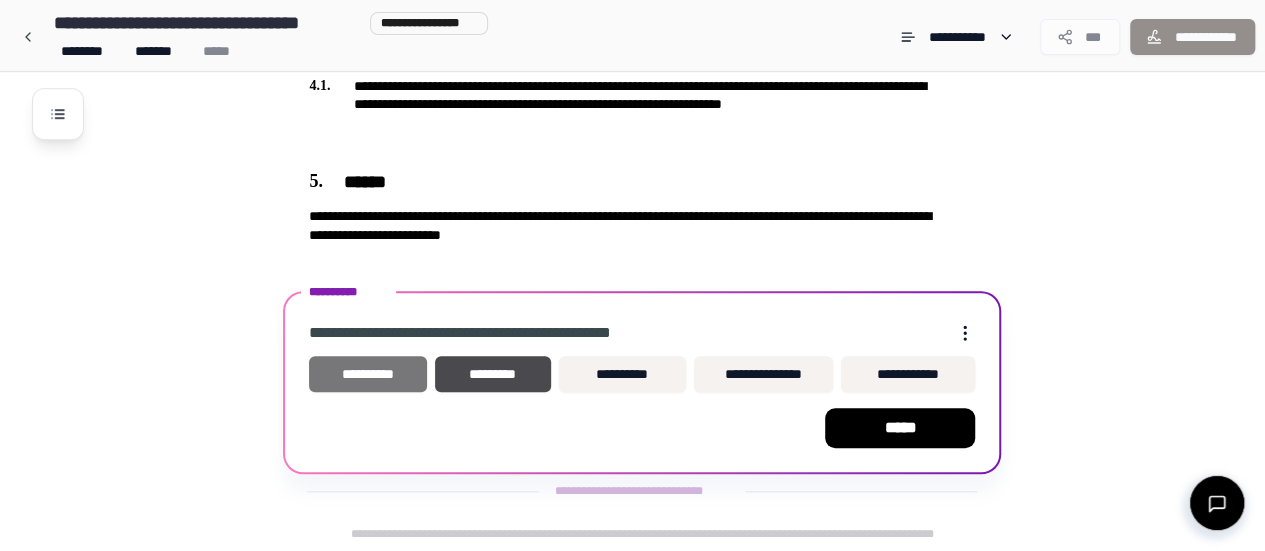 click on "**********" at bounding box center (368, 374) 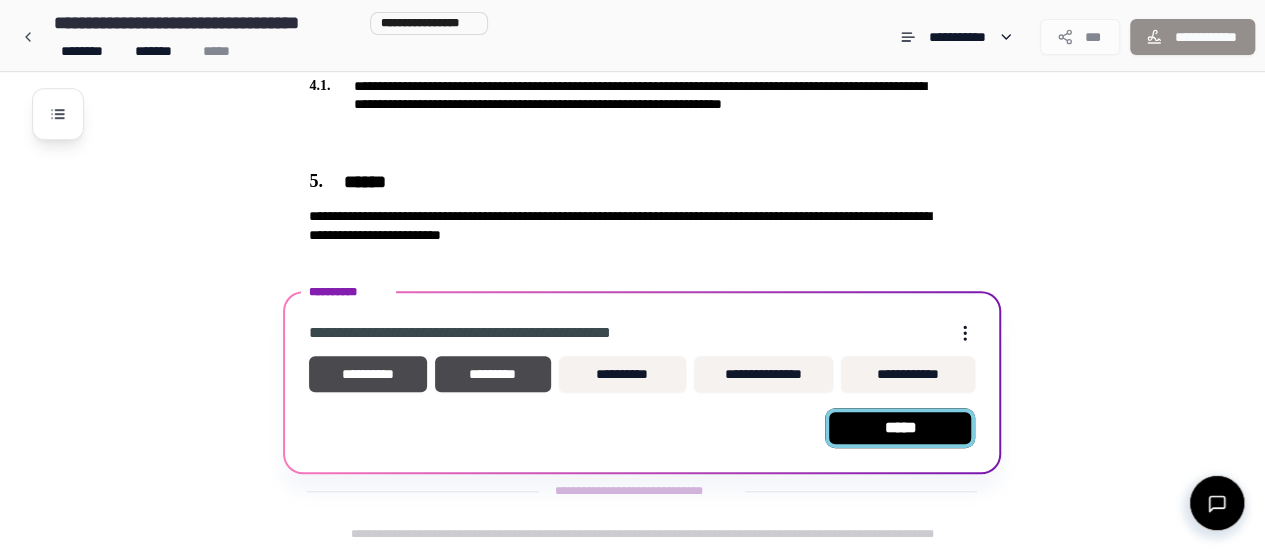 click on "*****" at bounding box center [900, 428] 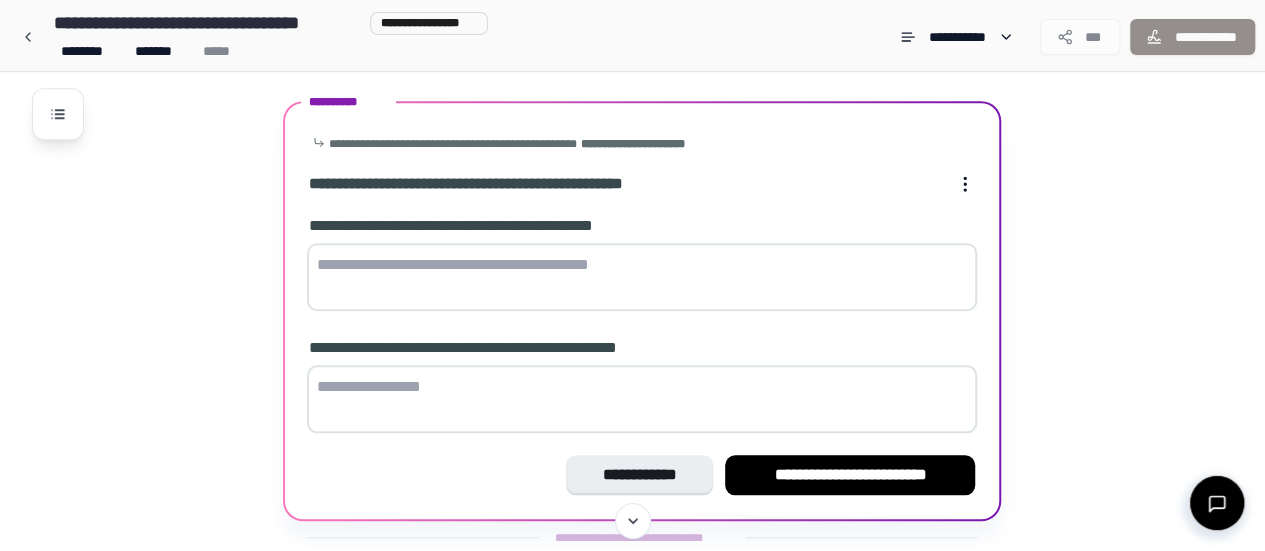 scroll, scrollTop: 792, scrollLeft: 0, axis: vertical 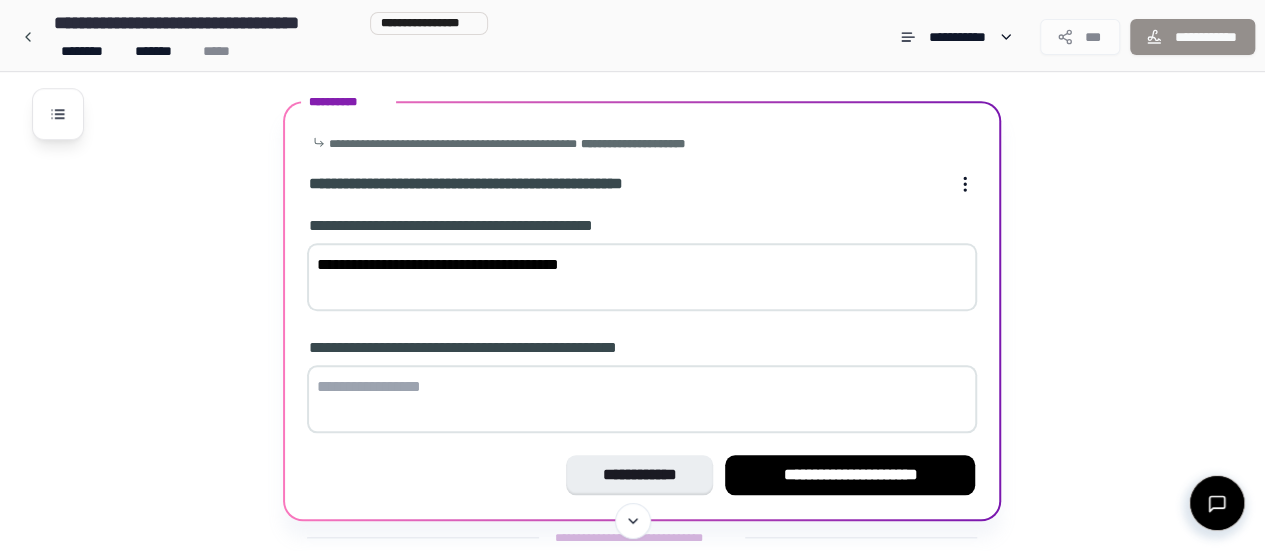 type on "**********" 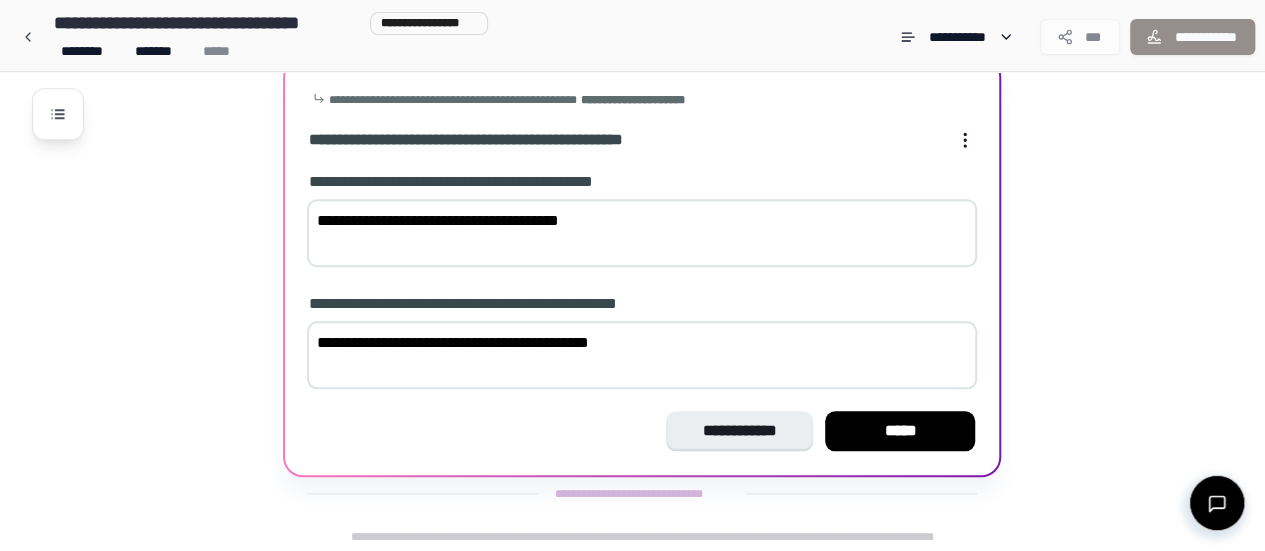 scroll, scrollTop: 840, scrollLeft: 0, axis: vertical 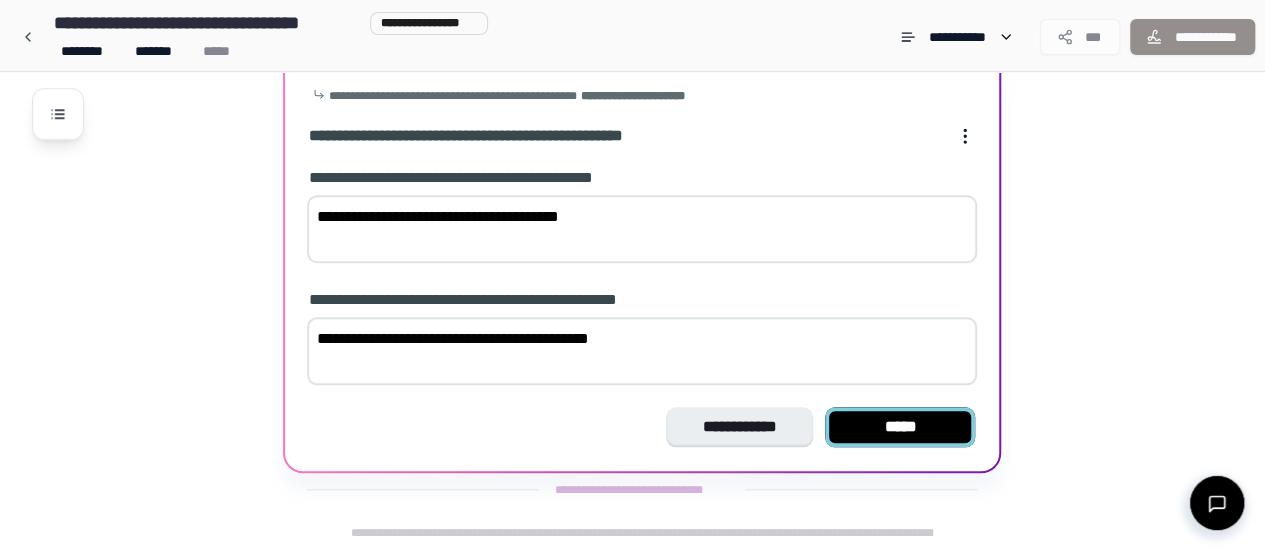 type on "**********" 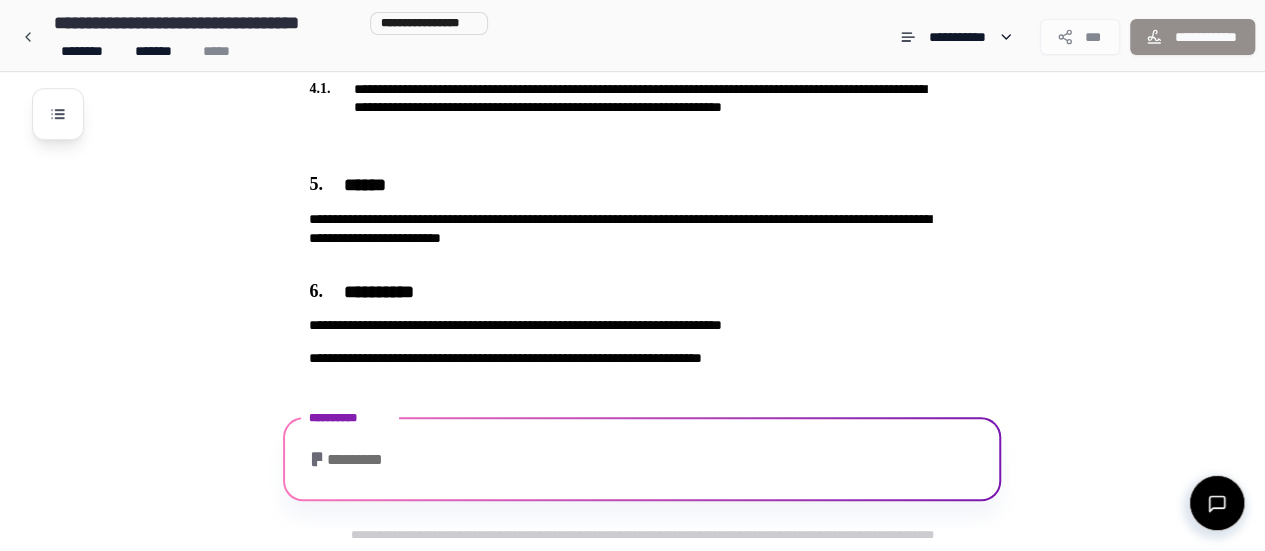 scroll, scrollTop: 835, scrollLeft: 0, axis: vertical 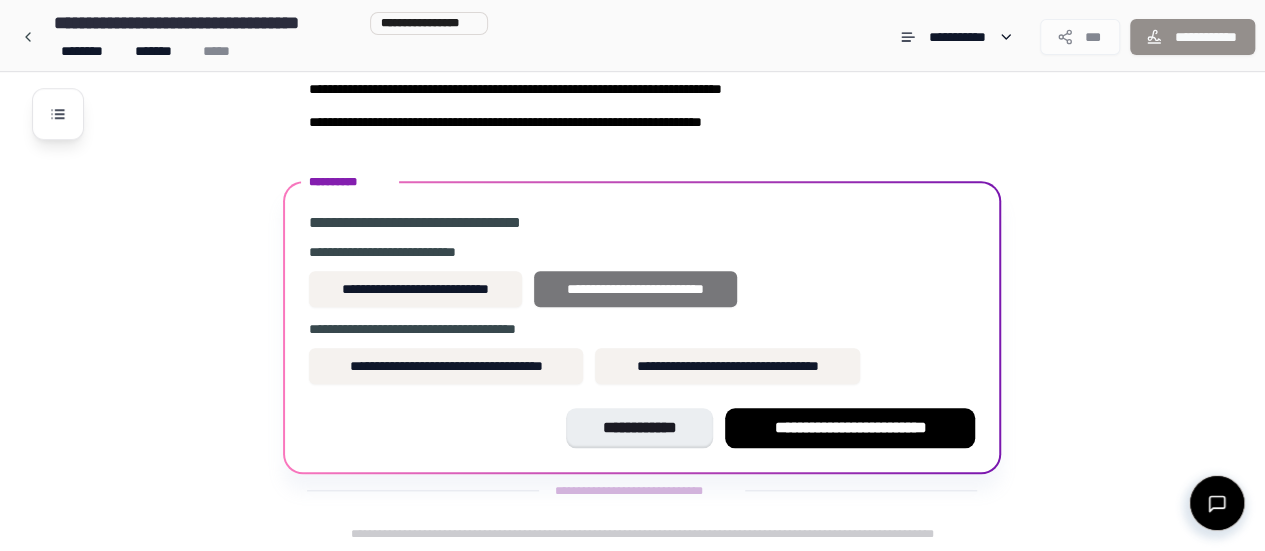 click on "**********" at bounding box center (635, 289) 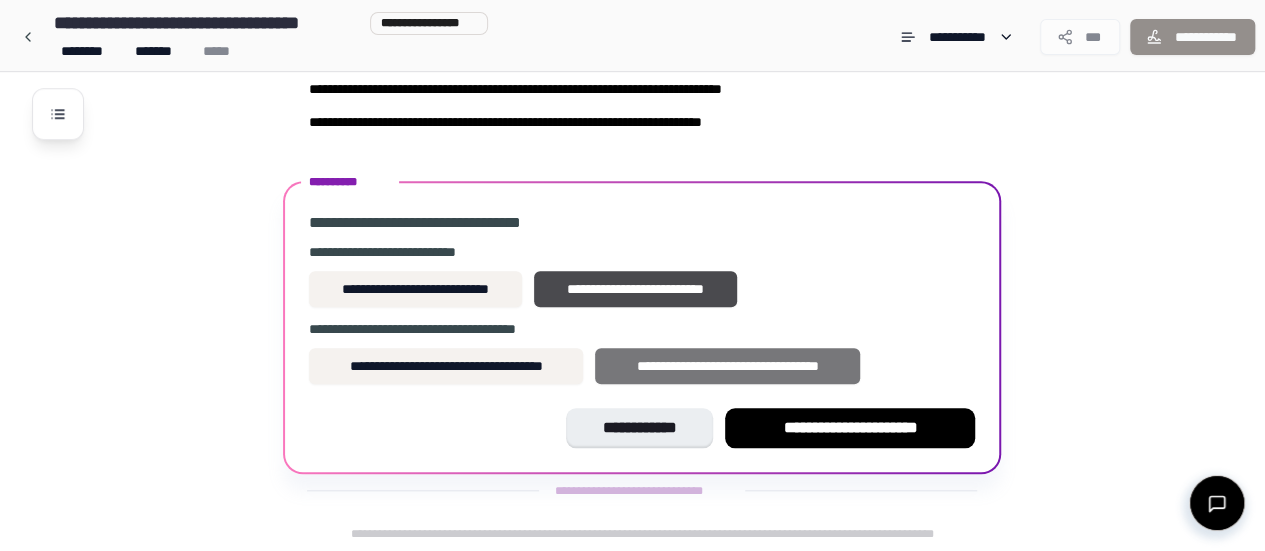click on "**********" at bounding box center (727, 366) 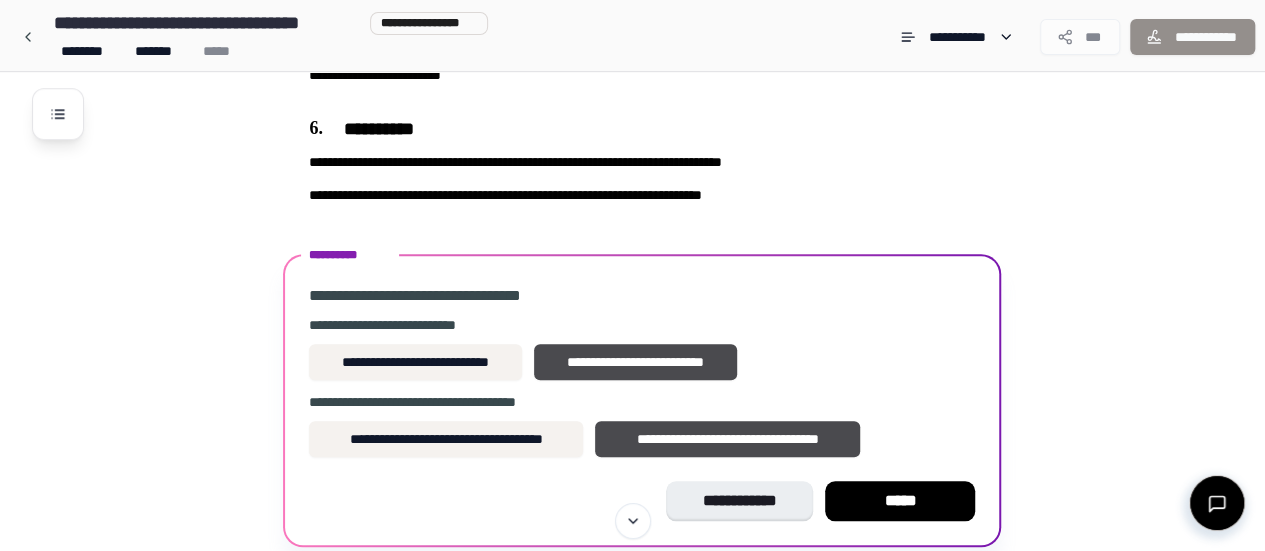 scroll, scrollTop: 835, scrollLeft: 0, axis: vertical 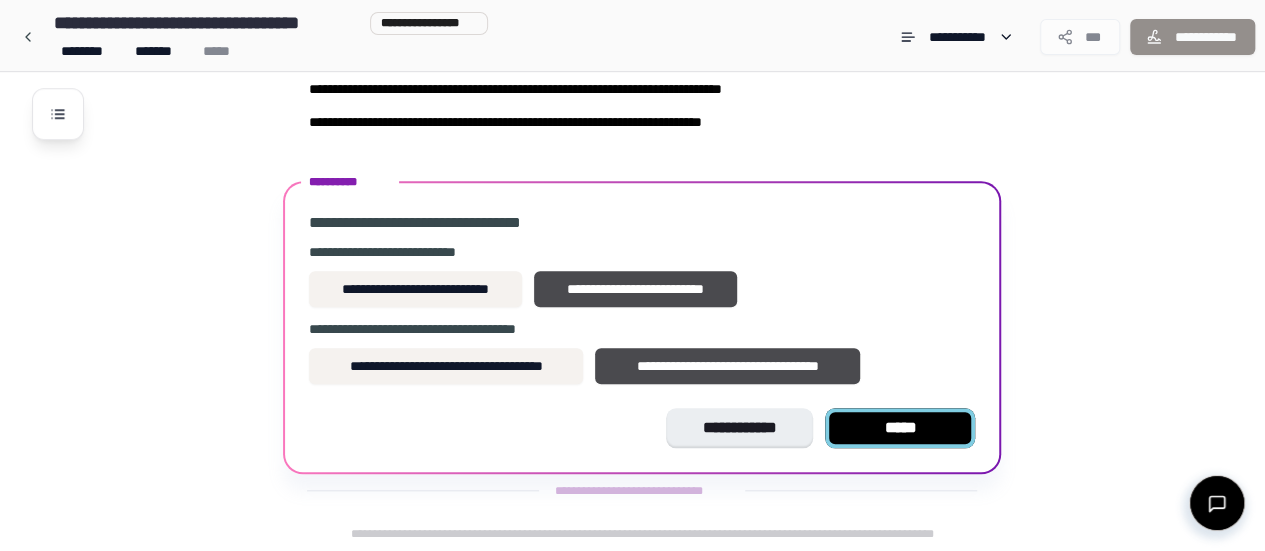 click on "*****" at bounding box center (900, 428) 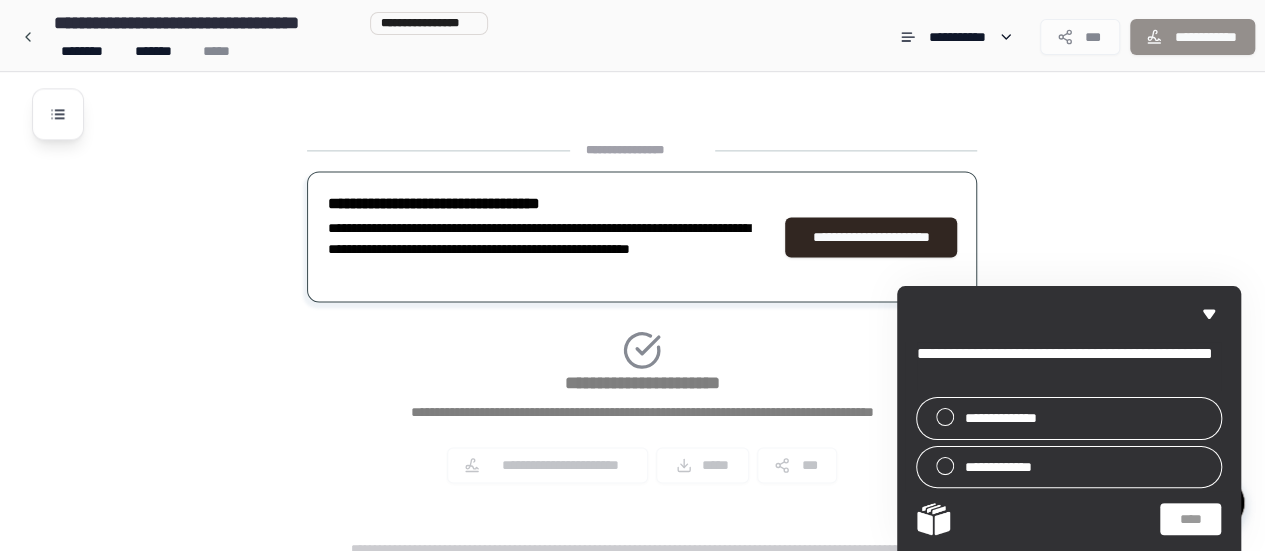 scroll, scrollTop: 1308, scrollLeft: 0, axis: vertical 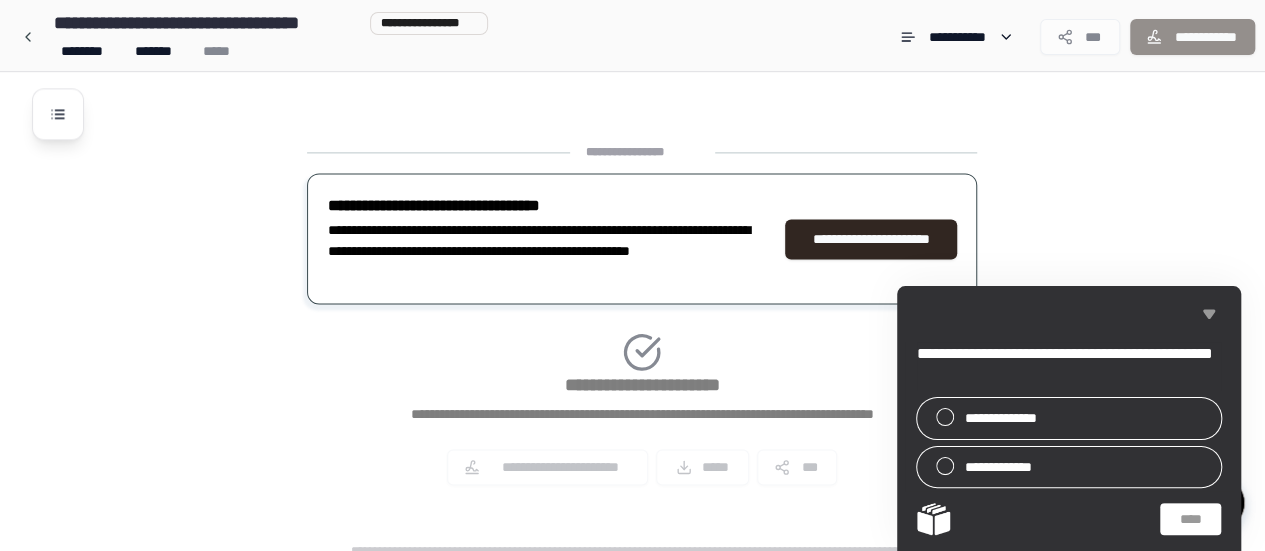 click 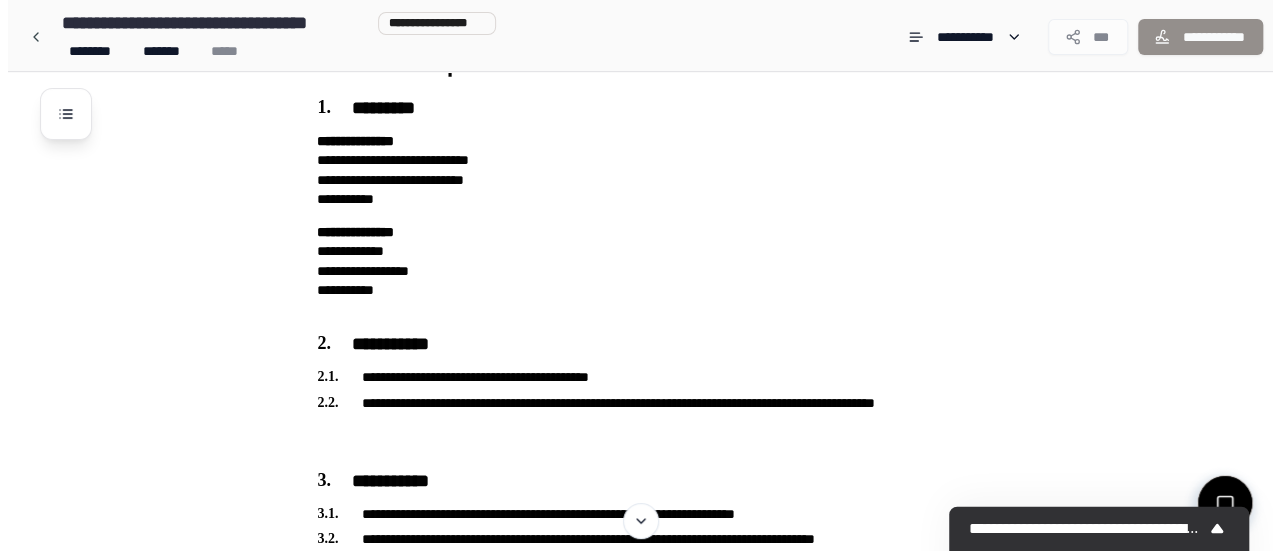 scroll, scrollTop: 50, scrollLeft: 0, axis: vertical 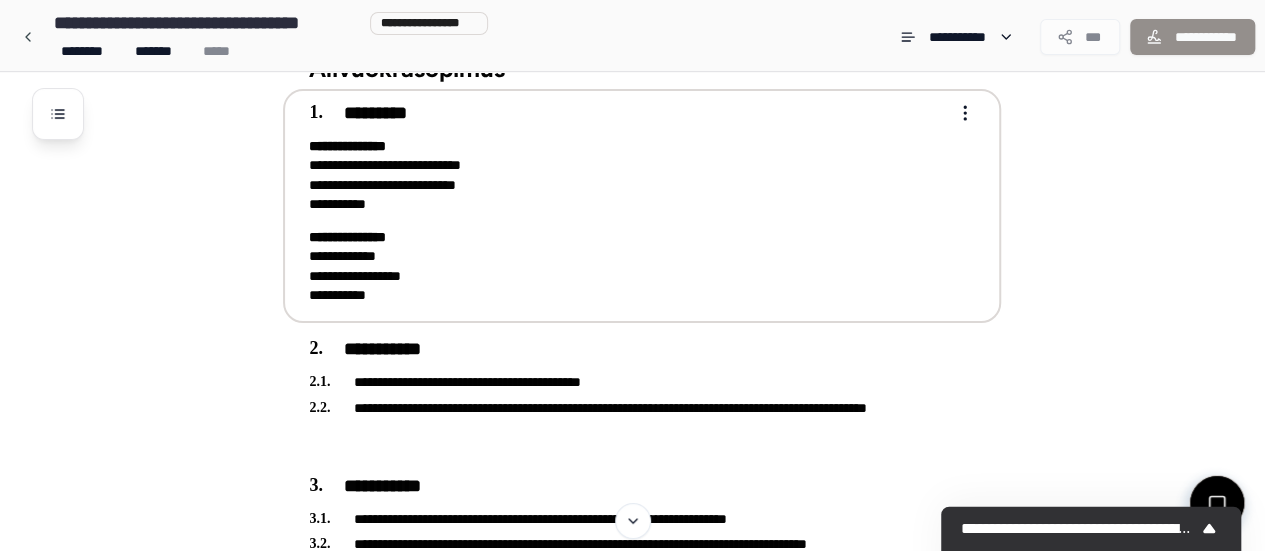 click on "[FIRST] [LAST] [PHONE]" at bounding box center (628, 266) 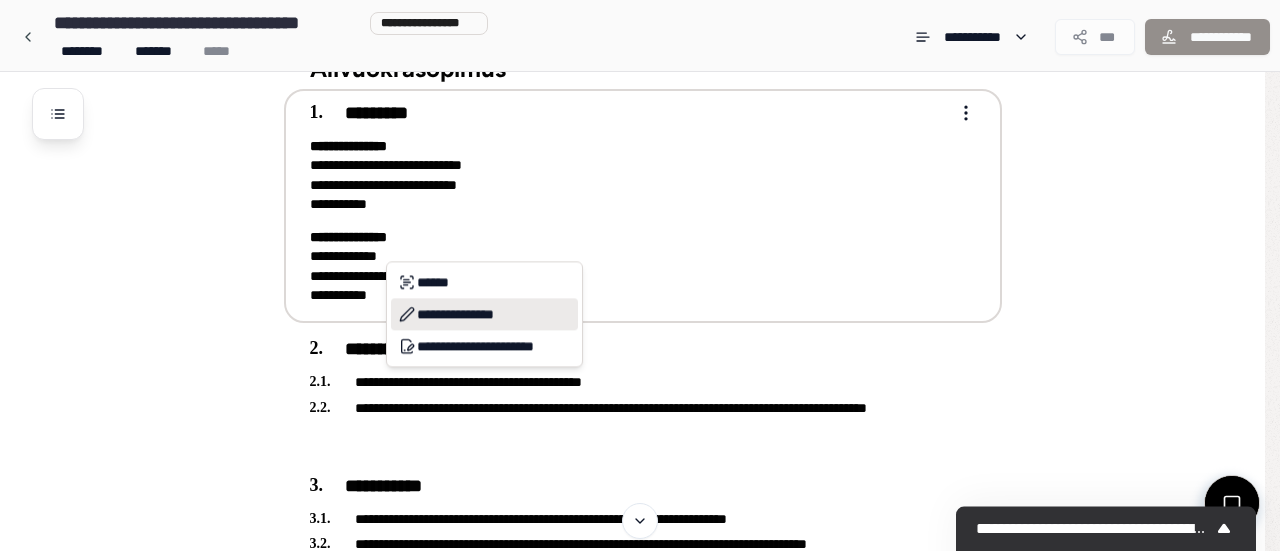 click on "**********" at bounding box center [484, 314] 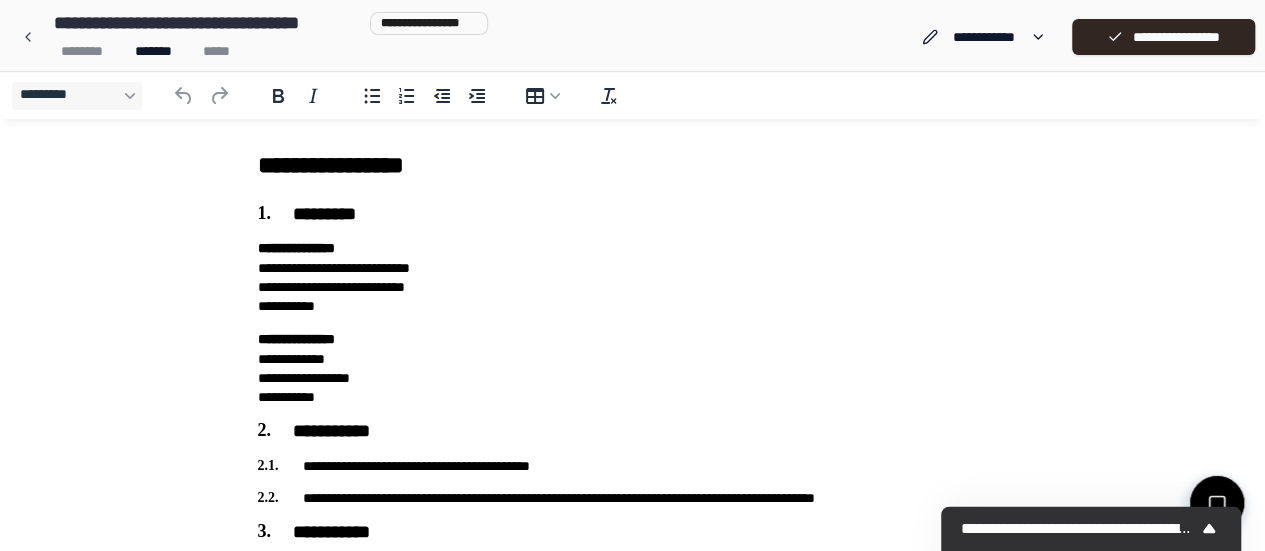 scroll, scrollTop: 0, scrollLeft: 0, axis: both 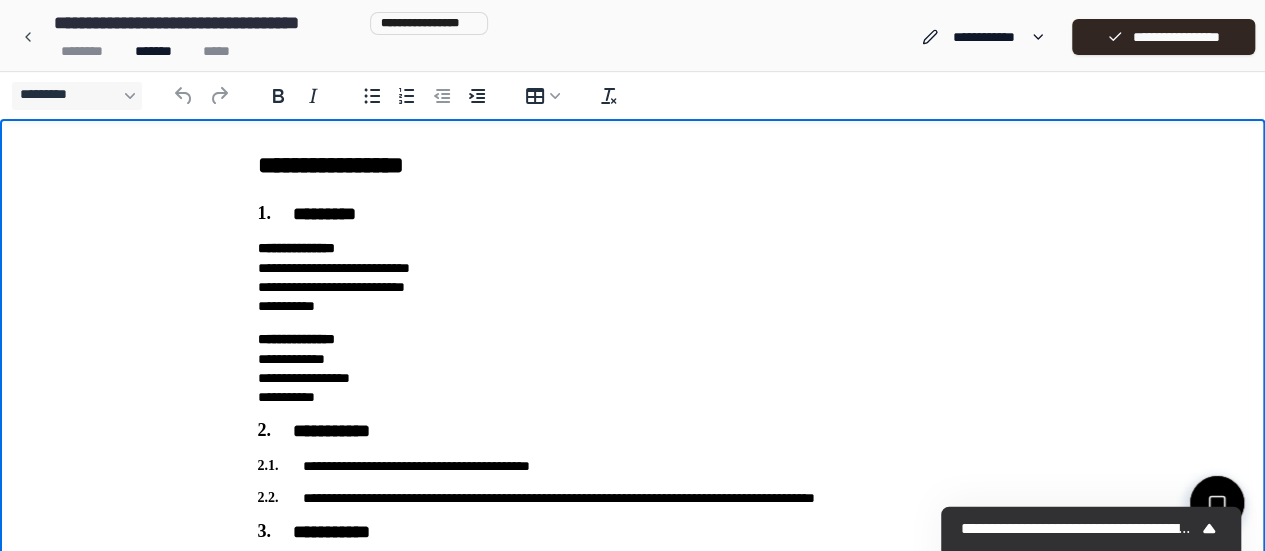 click on "[FIRST] [LAST] [PHONE]" at bounding box center (633, 368) 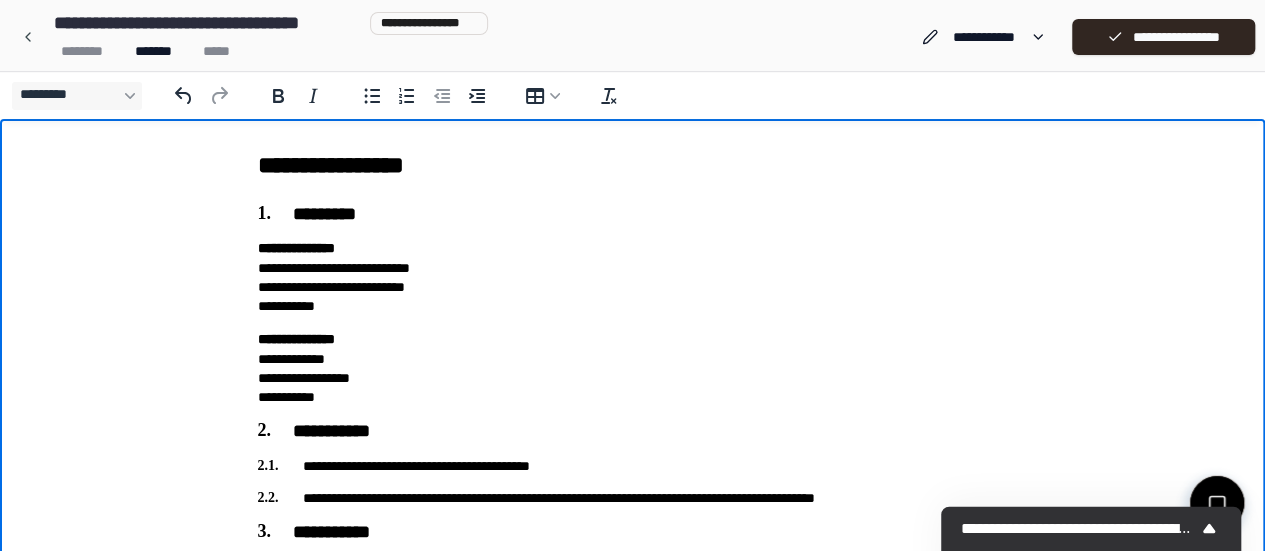 click on "[FIRST] [LAST] [STREET] [CITY] [STATE] [ZIP] [COUNTRY] [PHONE] [EMAIL] [SSN] [DLN] [PASSPORT] [CC] [DOB] [AGE]" at bounding box center (632, 715) 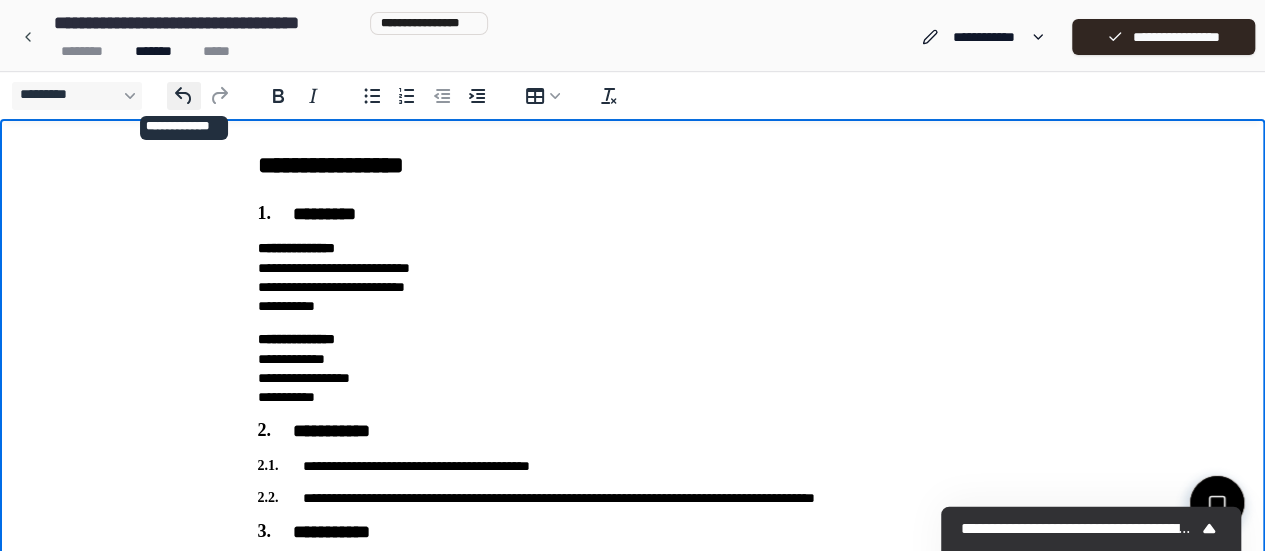 click 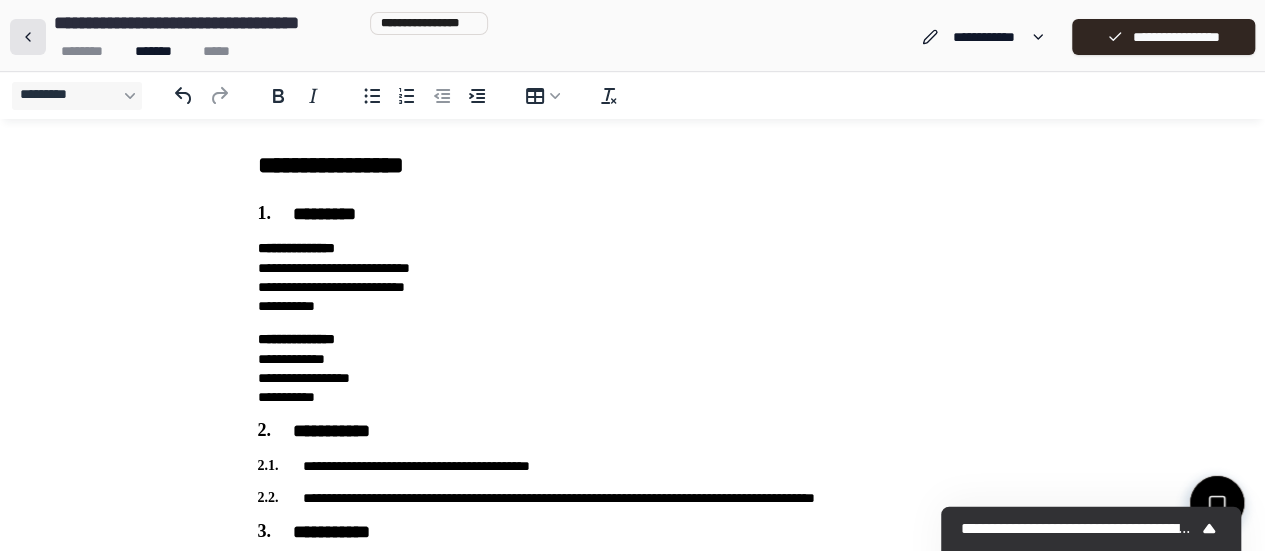 click at bounding box center [28, 37] 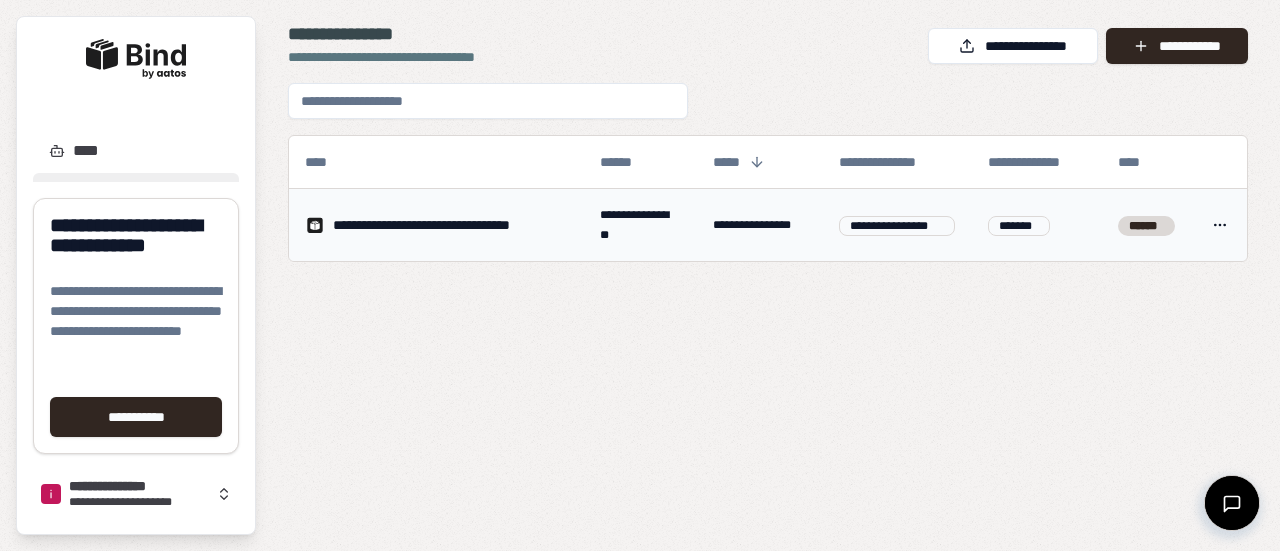 click on "**********" at bounding box center [449, 225] 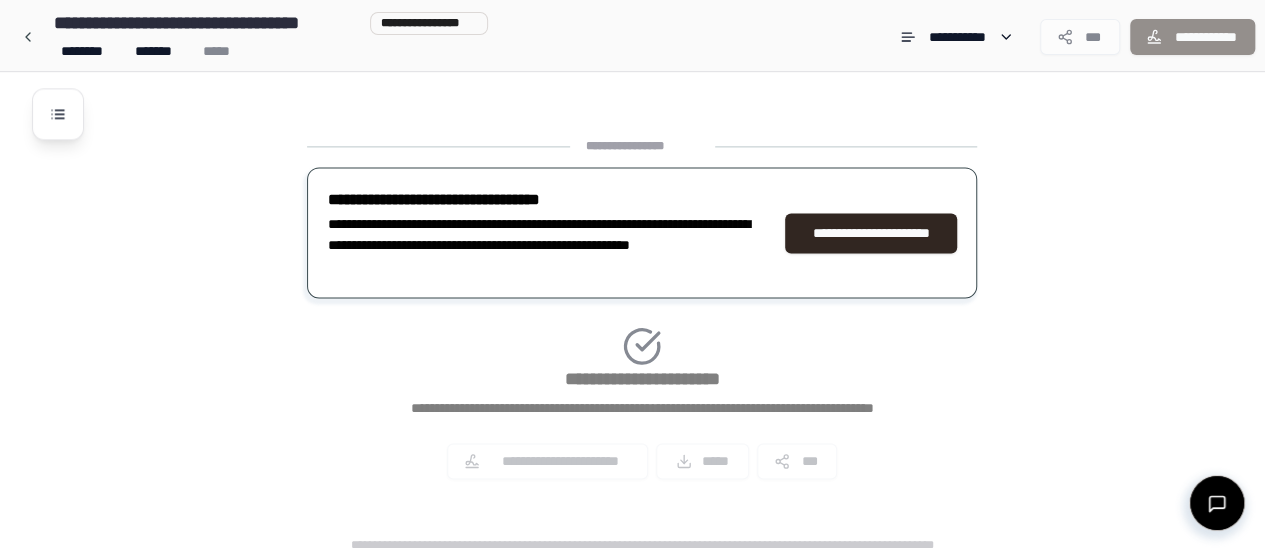 scroll, scrollTop: 1316, scrollLeft: 0, axis: vertical 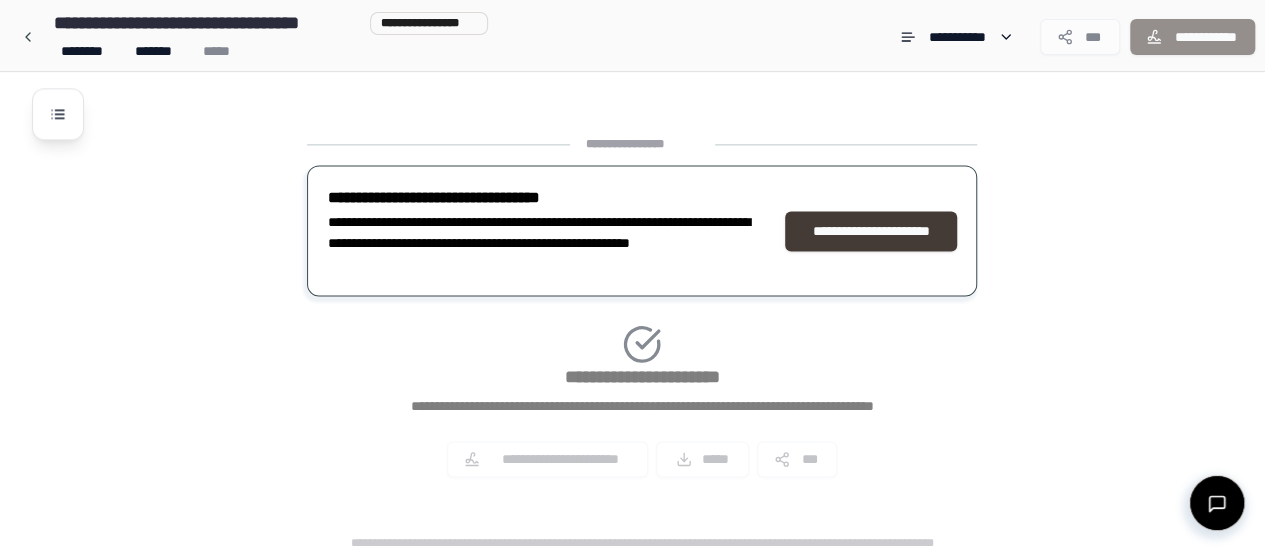 click on "**********" at bounding box center (871, 231) 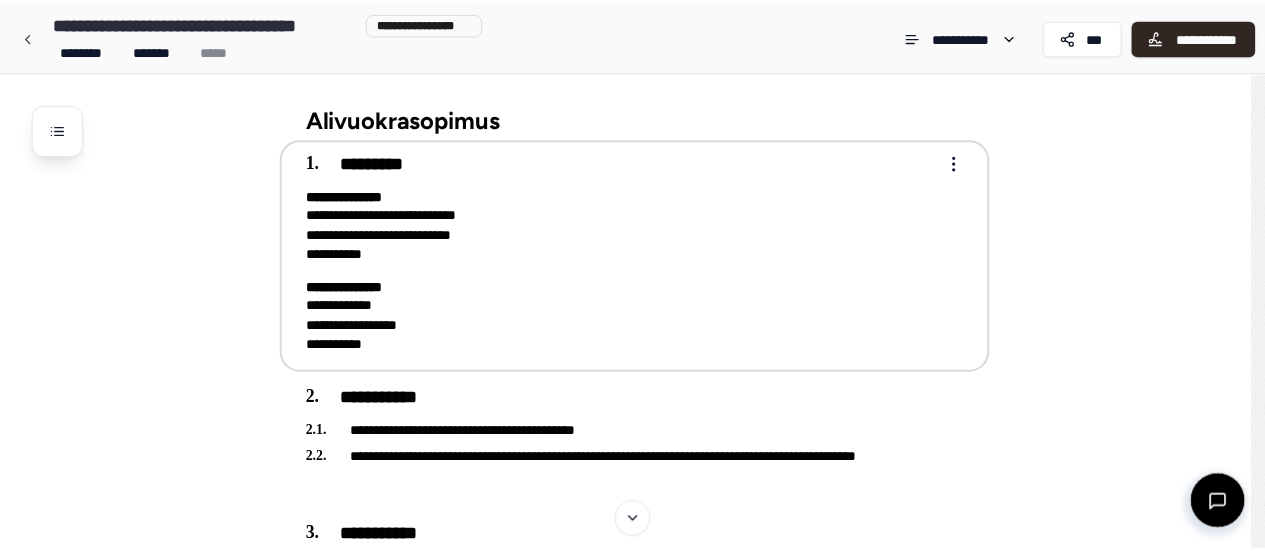 scroll, scrollTop: 0, scrollLeft: 0, axis: both 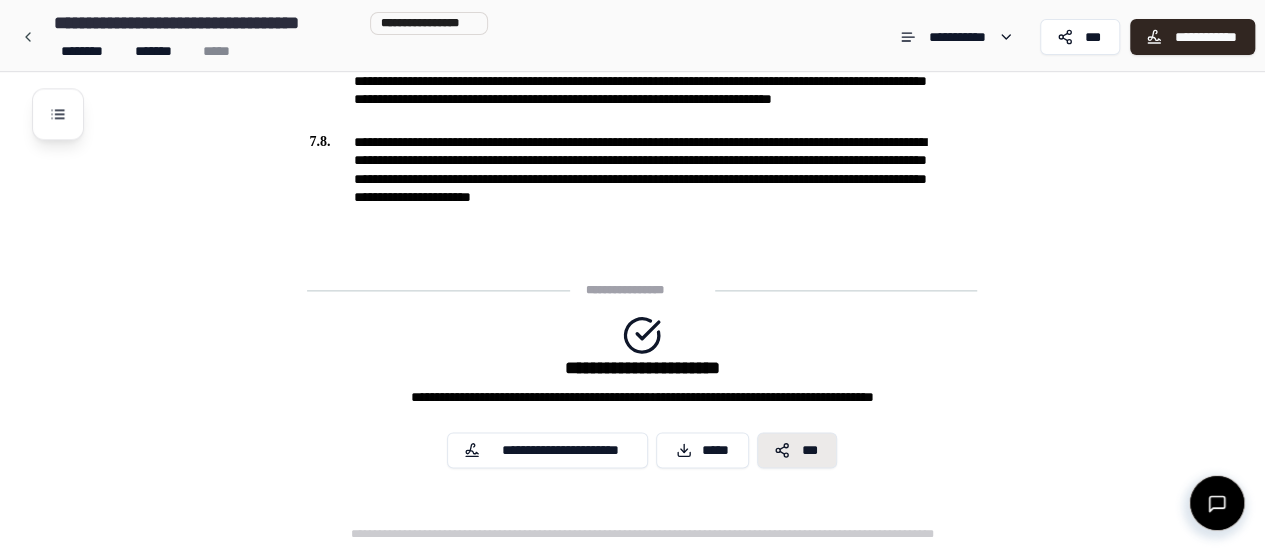 click on "***" at bounding box center [809, 450] 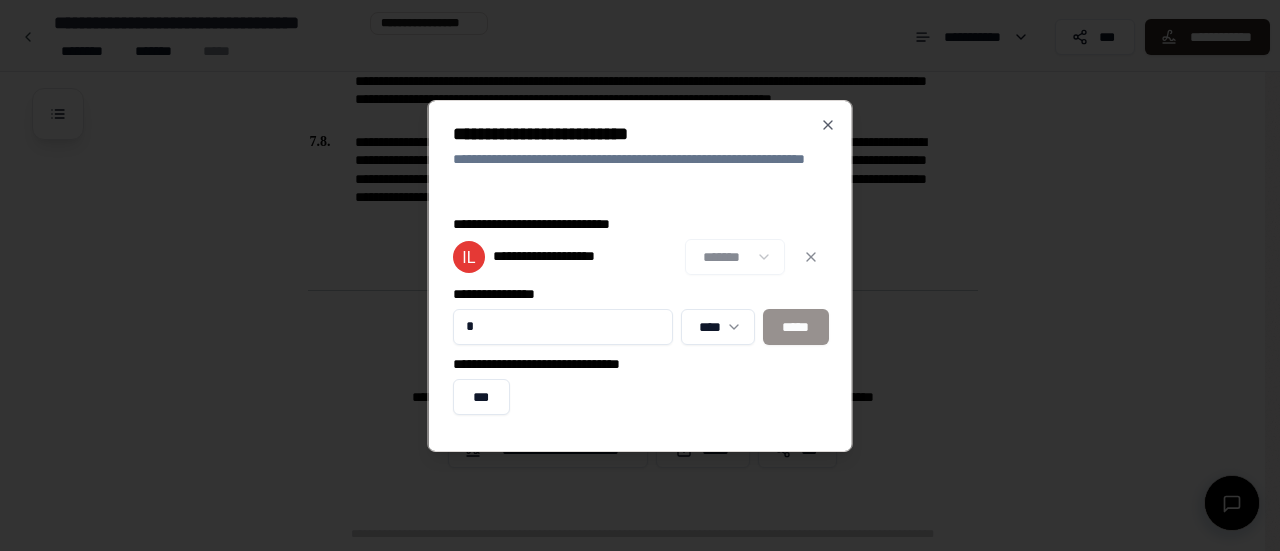 click on "*" at bounding box center [563, 327] 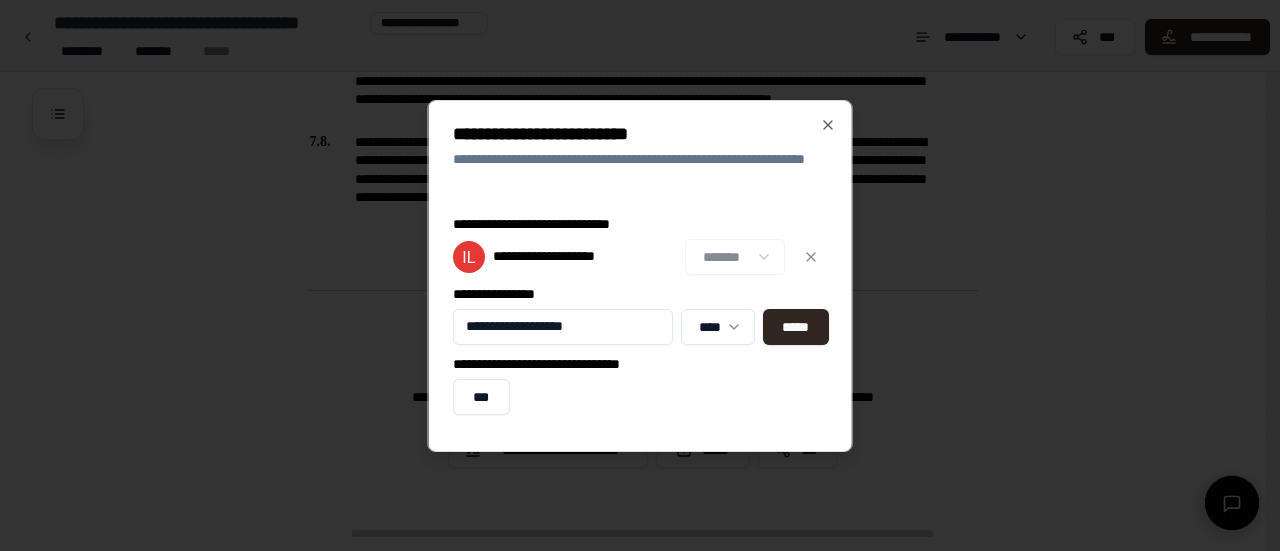 type on "**********" 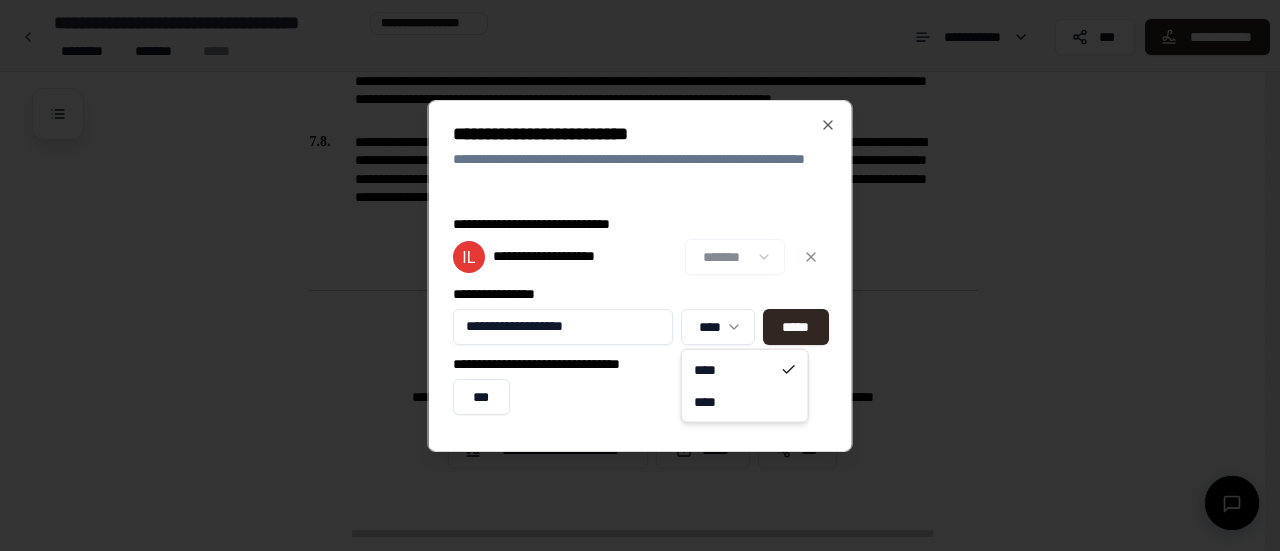 click on "**********" at bounding box center [632, -309] 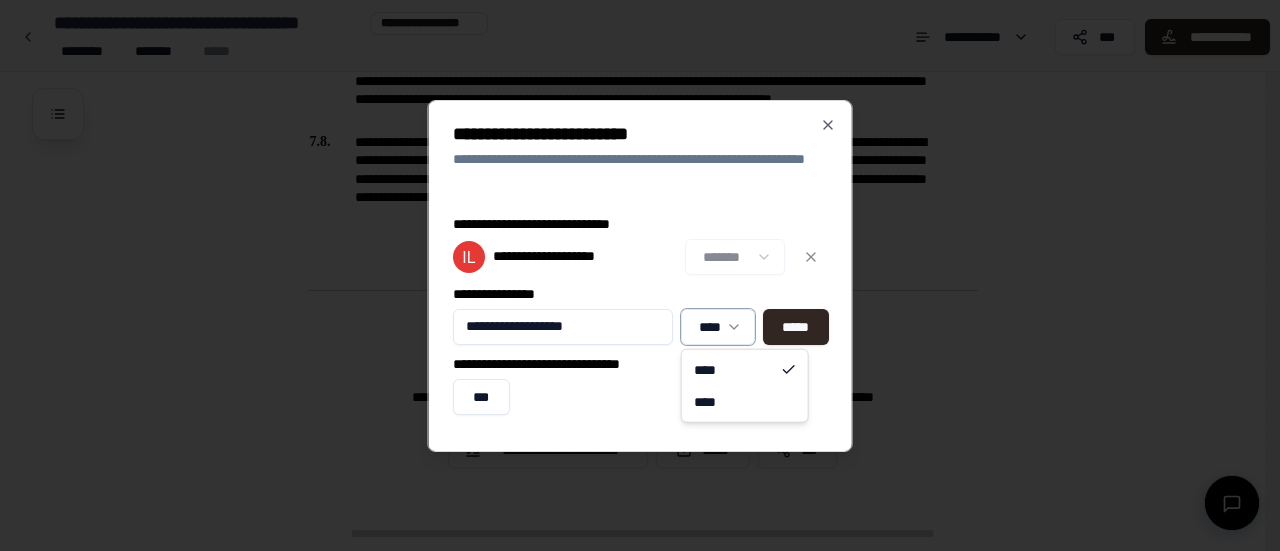 click on "**********" at bounding box center (632, -309) 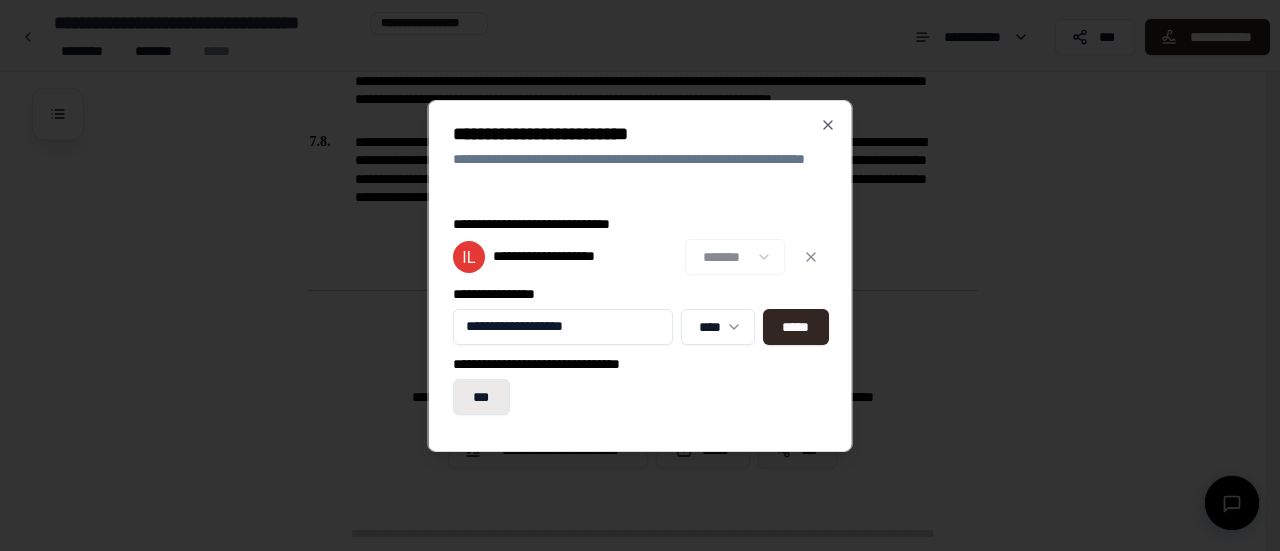 click on "***" at bounding box center (481, 397) 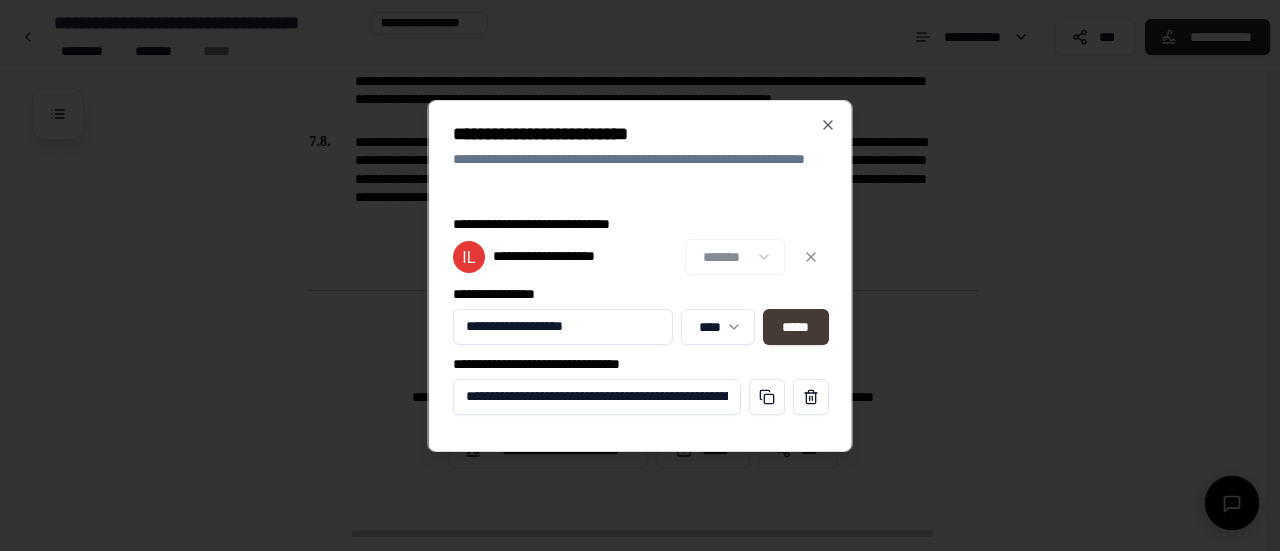 click on "*****" at bounding box center (795, 327) 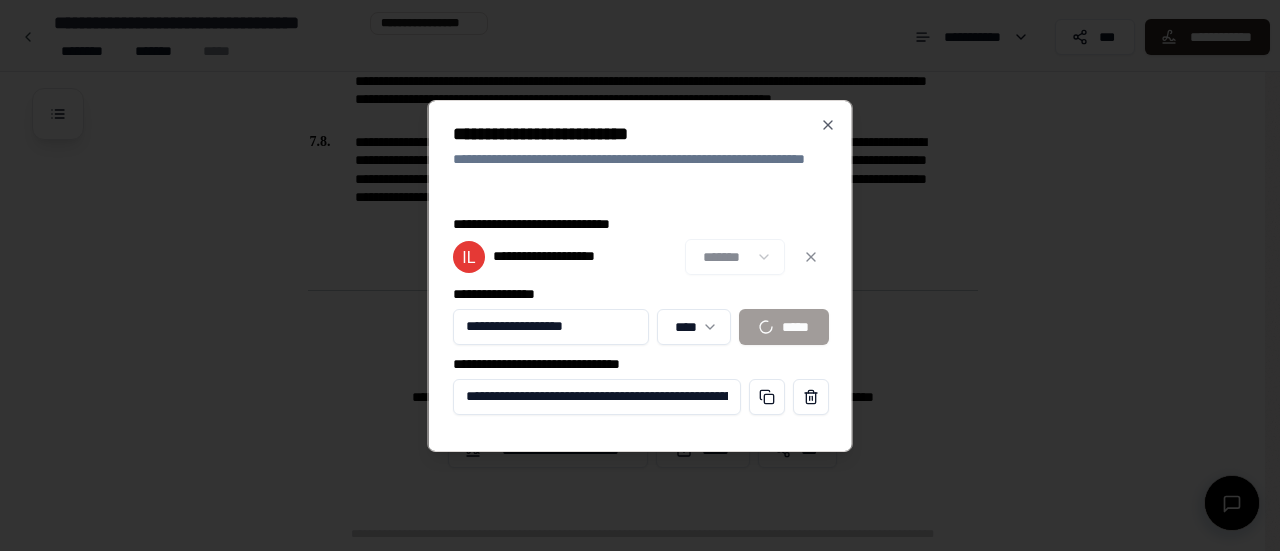 type 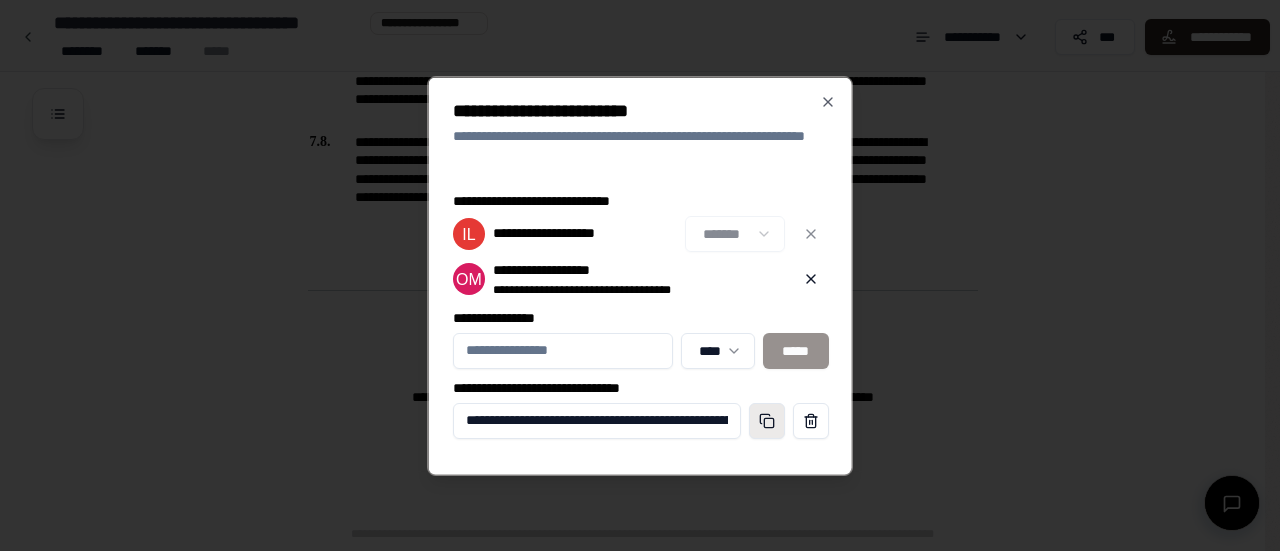 click at bounding box center [766, 420] 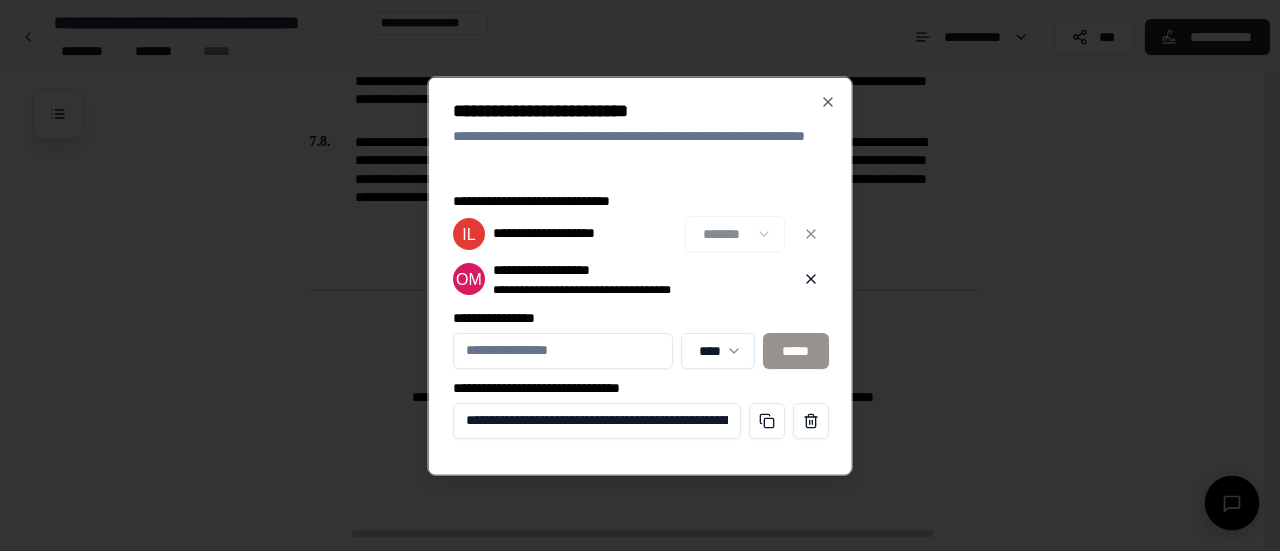 click on "**********" at bounding box center [632, -309] 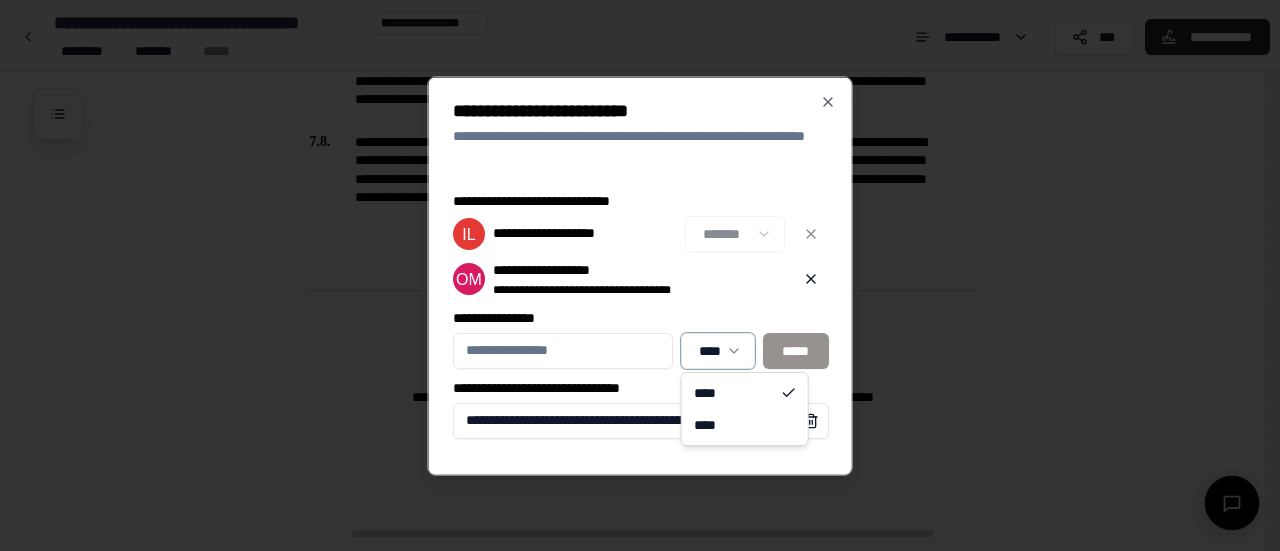 click on "**********" at bounding box center [632, -309] 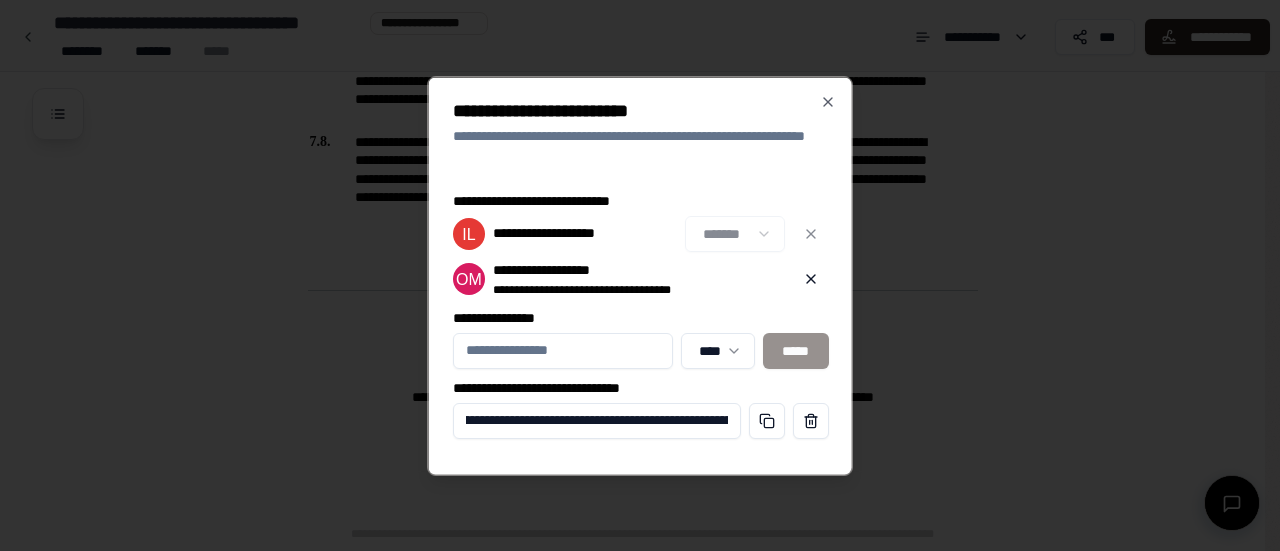 scroll, scrollTop: 0, scrollLeft: 338, axis: horizontal 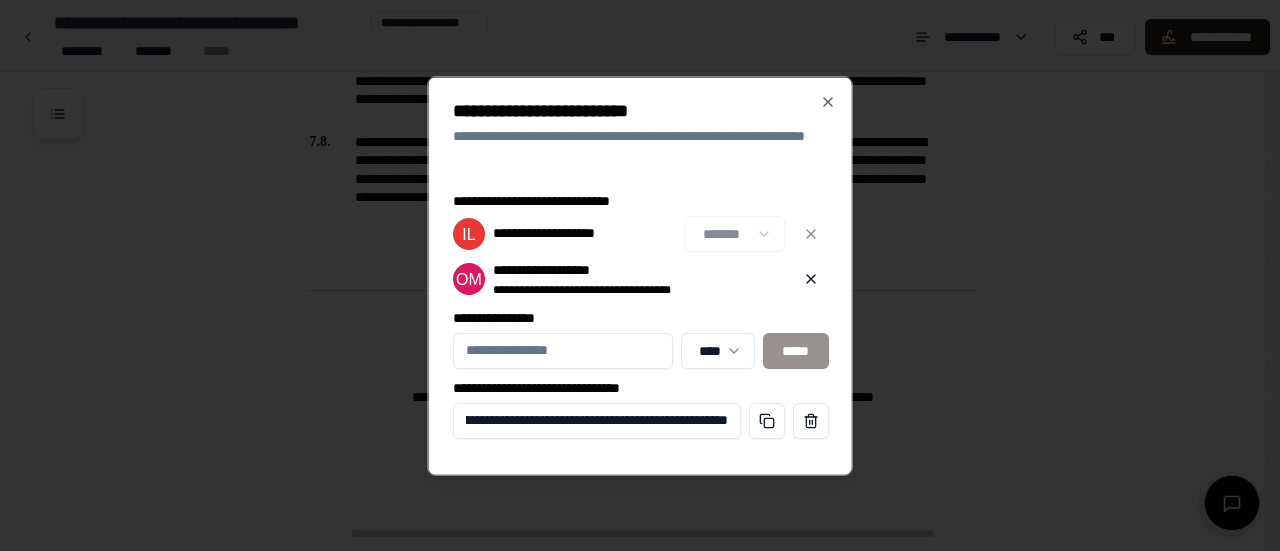 drag, startPoint x: 464, startPoint y: 421, endPoint x: 786, endPoint y: 411, distance: 322.15524 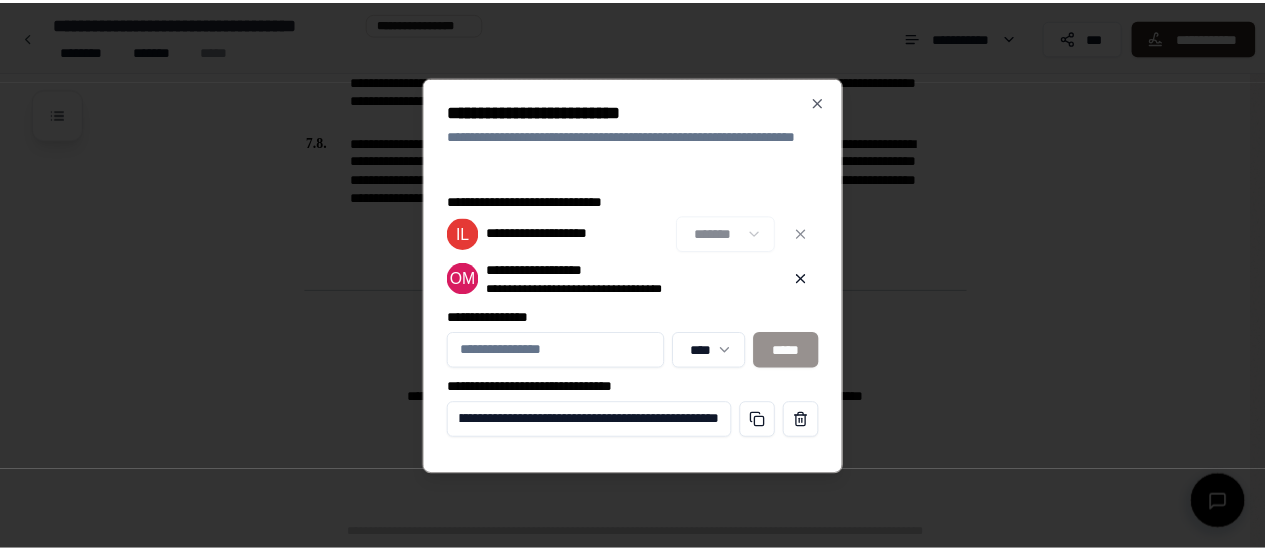 scroll, scrollTop: 0, scrollLeft: 0, axis: both 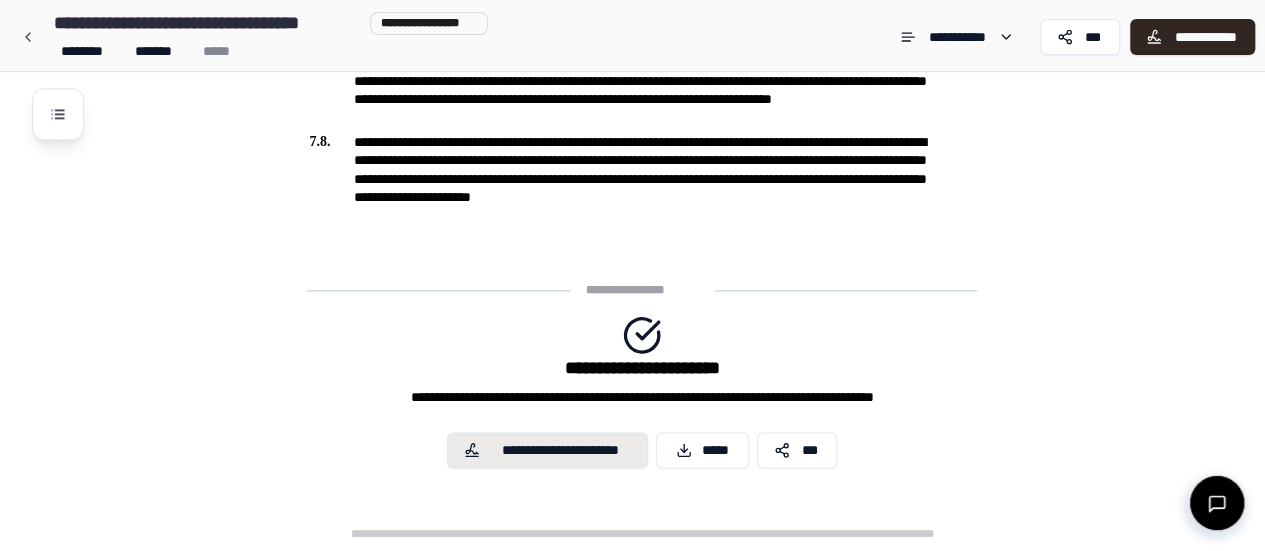 click on "**********" at bounding box center (560, 450) 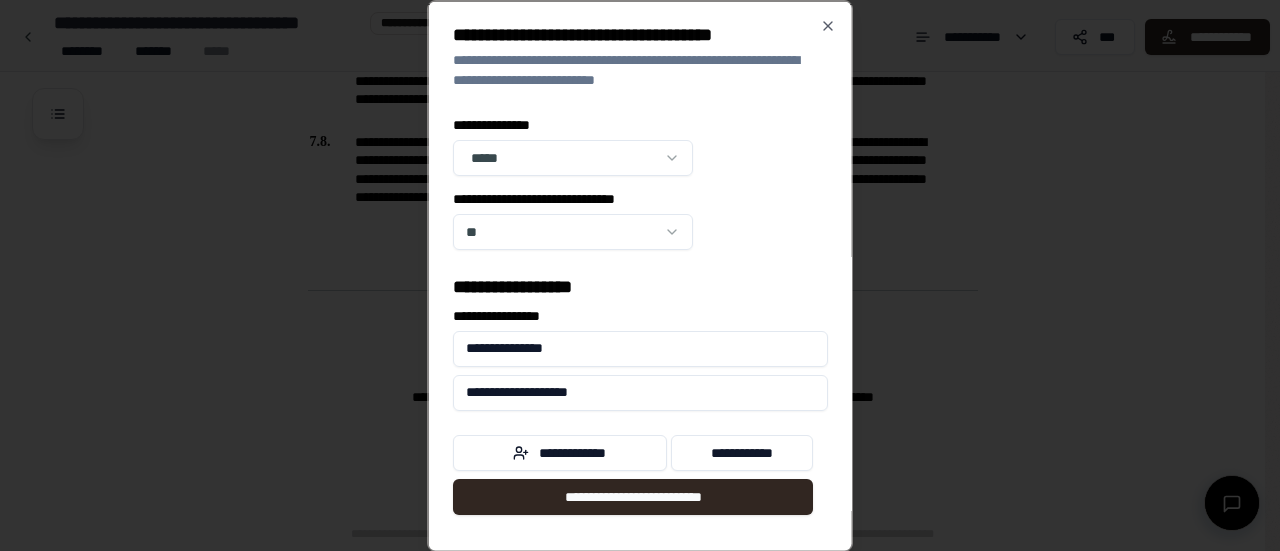 scroll, scrollTop: 2, scrollLeft: 0, axis: vertical 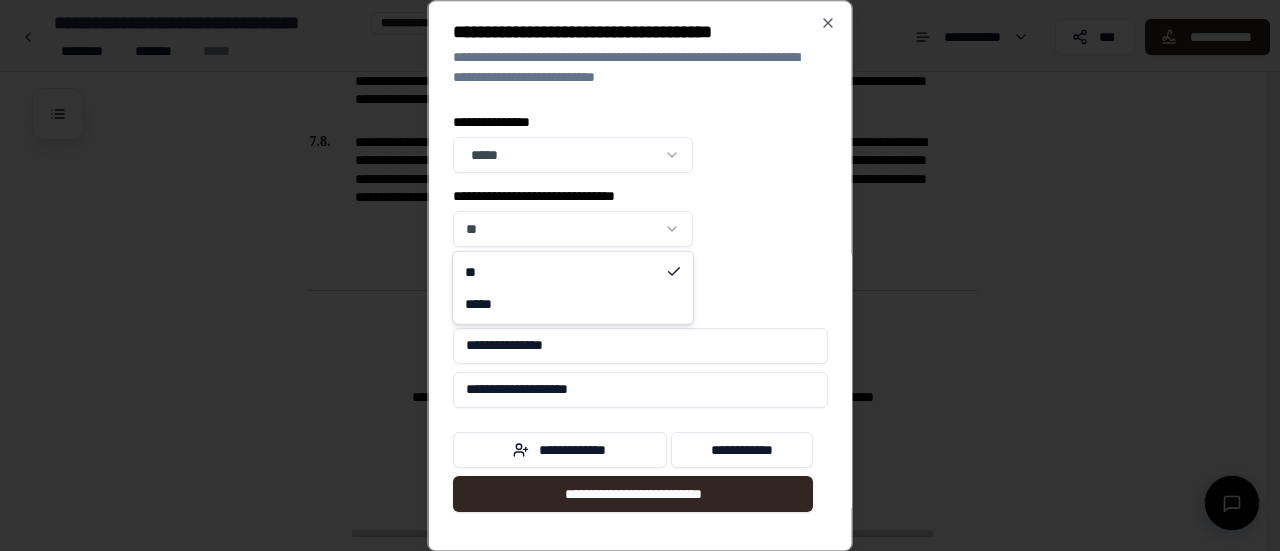 click on "**********" at bounding box center [632, -309] 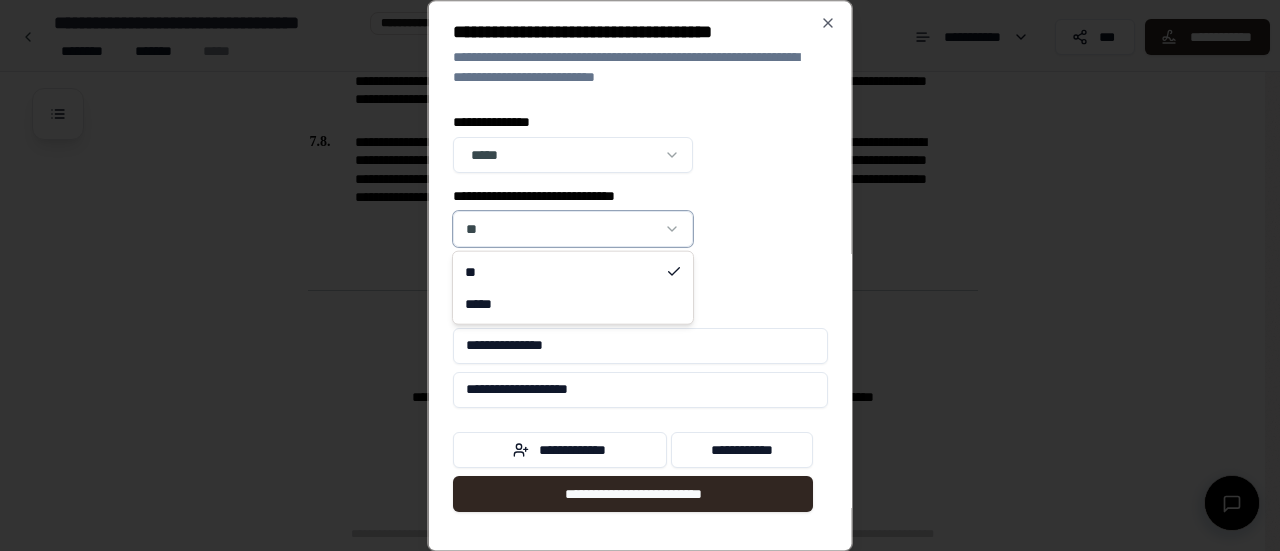 click on "**********" at bounding box center (632, -309) 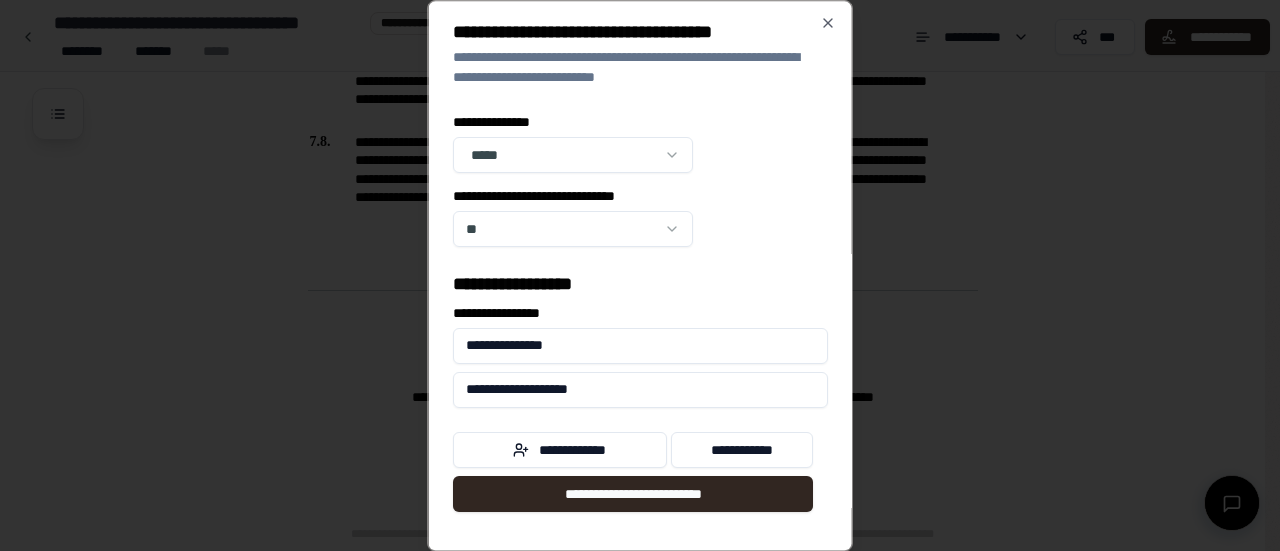click on "**********" at bounding box center [640, 390] 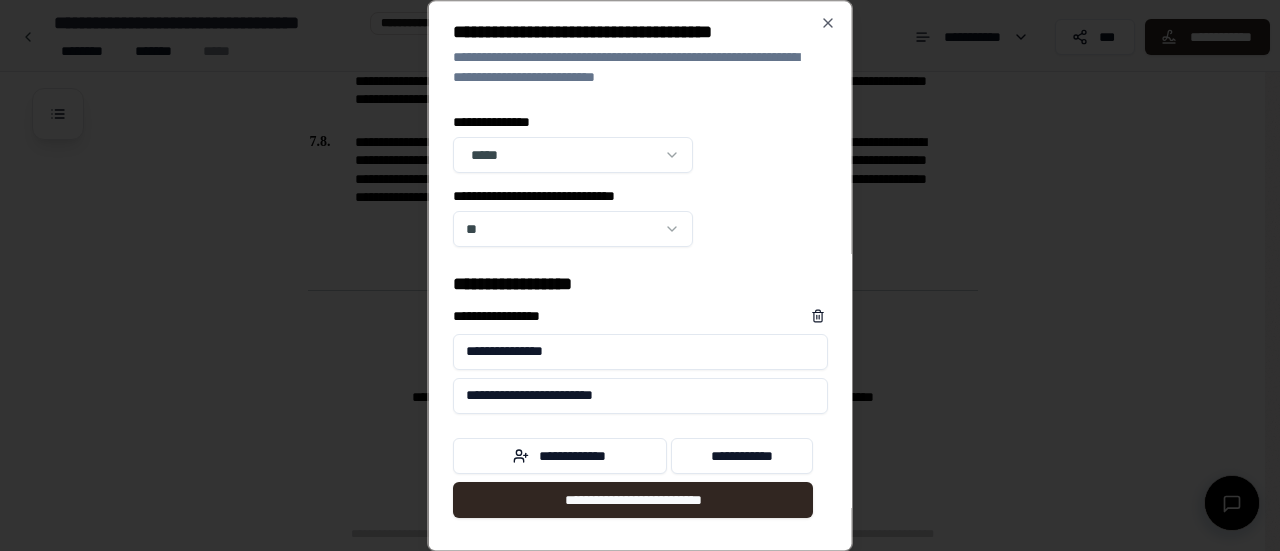 scroll, scrollTop: 4, scrollLeft: 0, axis: vertical 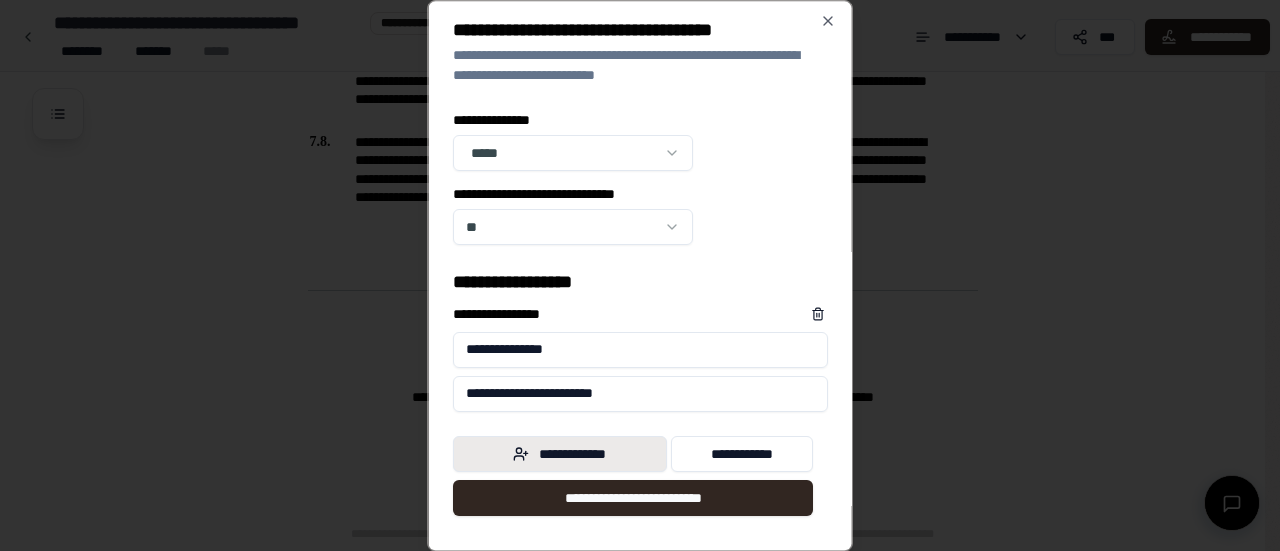 type on "**********" 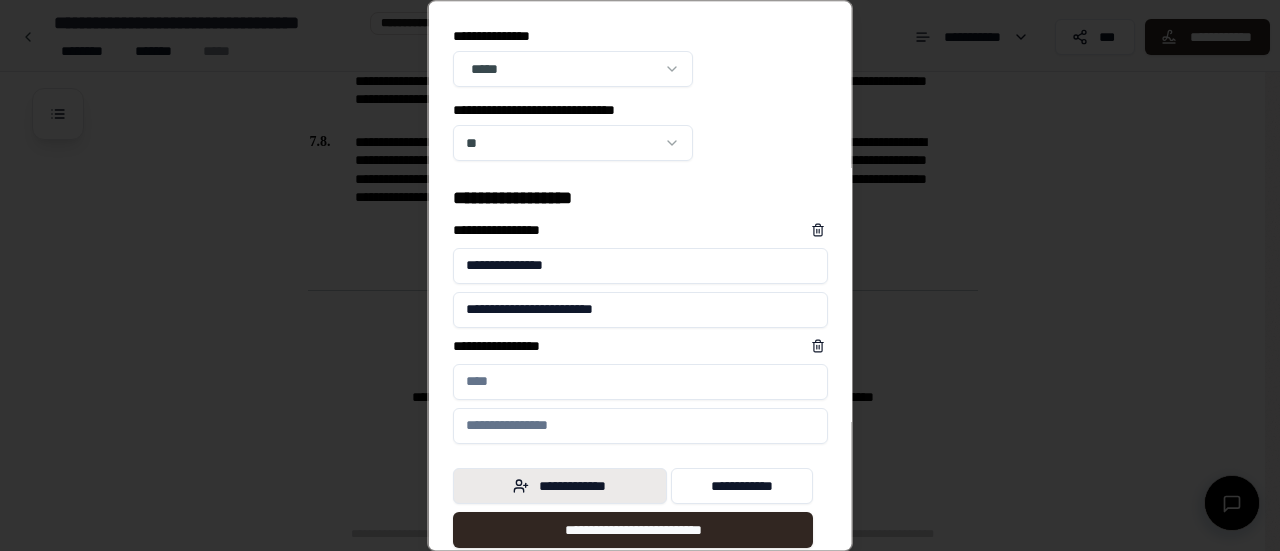 scroll, scrollTop: 120, scrollLeft: 0, axis: vertical 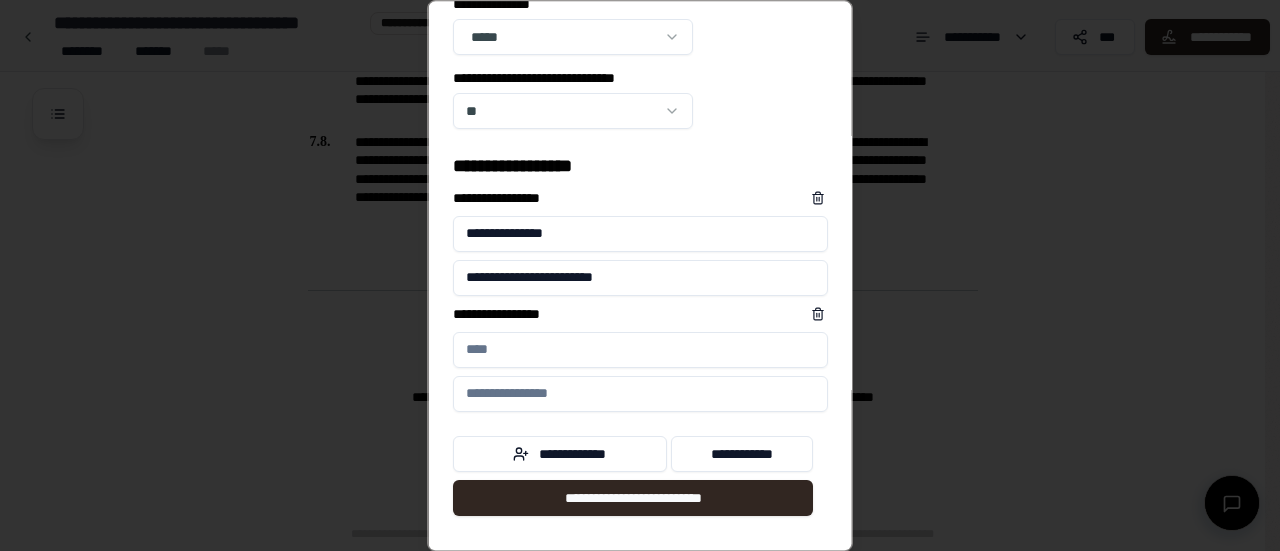 click on "**********" at bounding box center (640, 350) 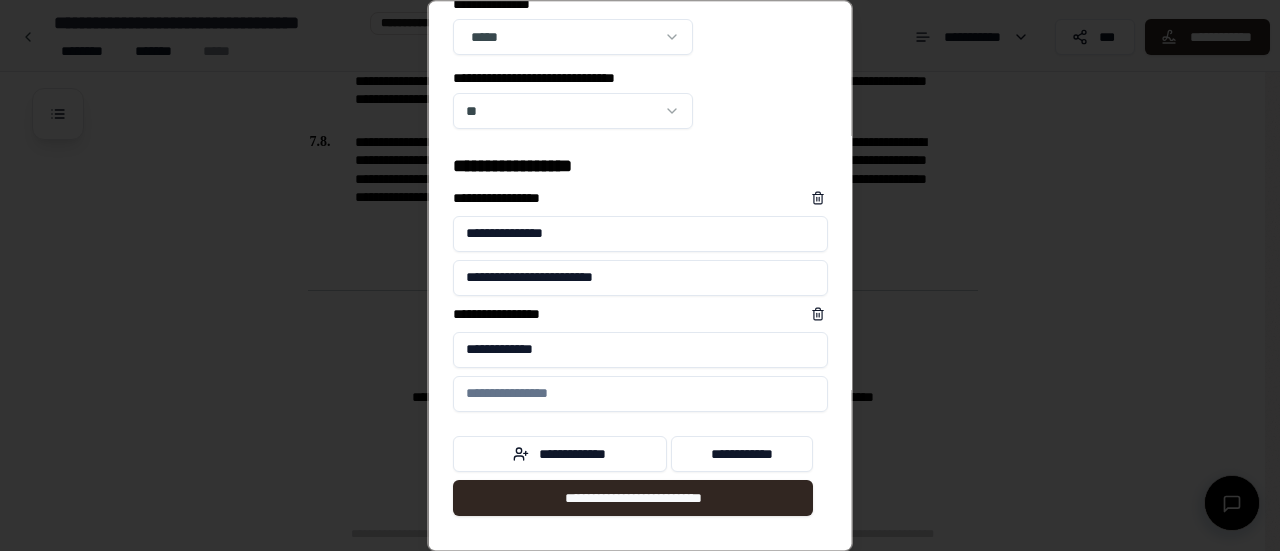 type on "**********" 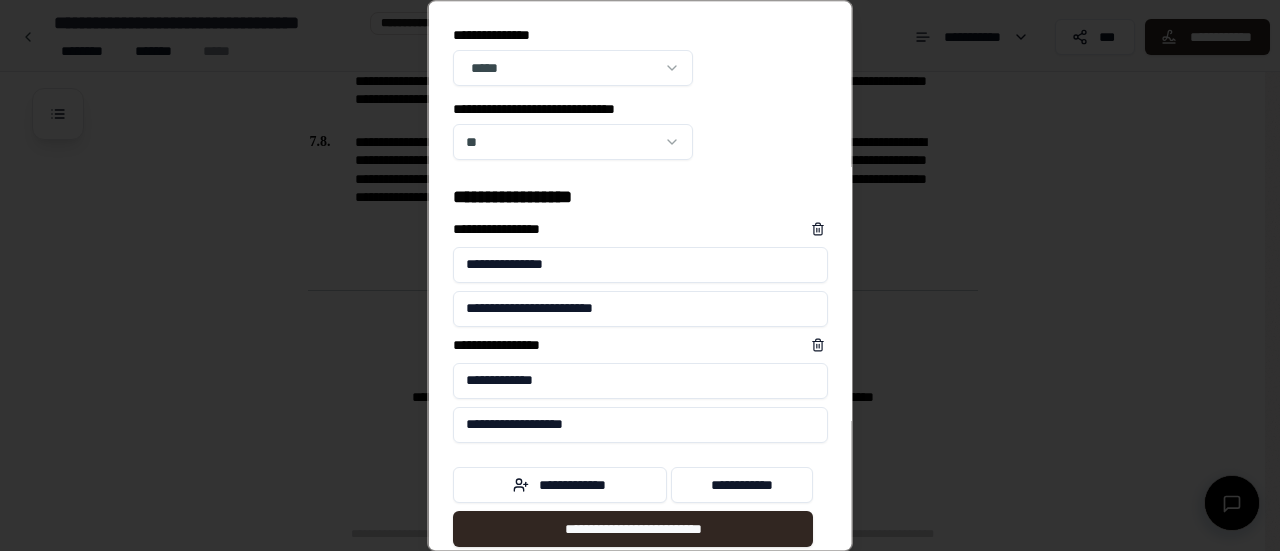scroll, scrollTop: 120, scrollLeft: 0, axis: vertical 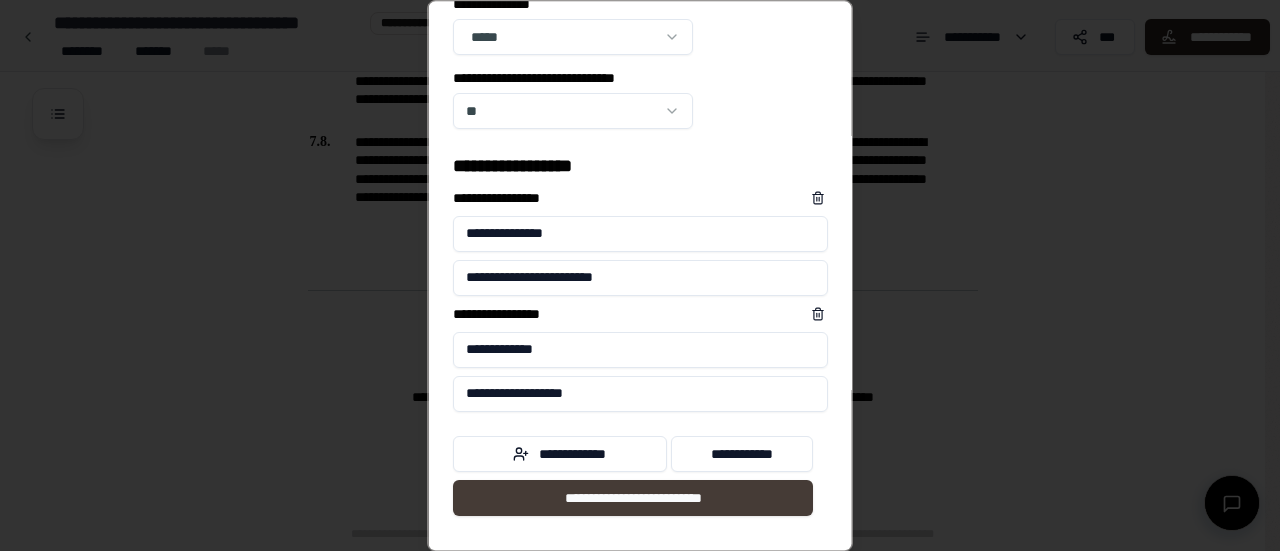 type on "**********" 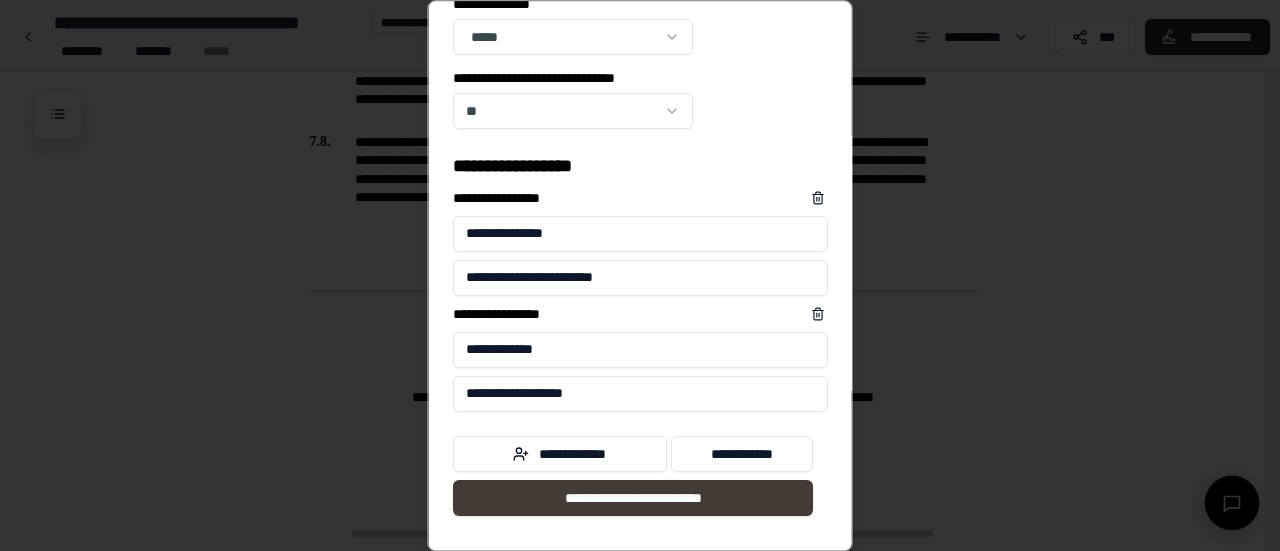 click on "**********" at bounding box center [633, 498] 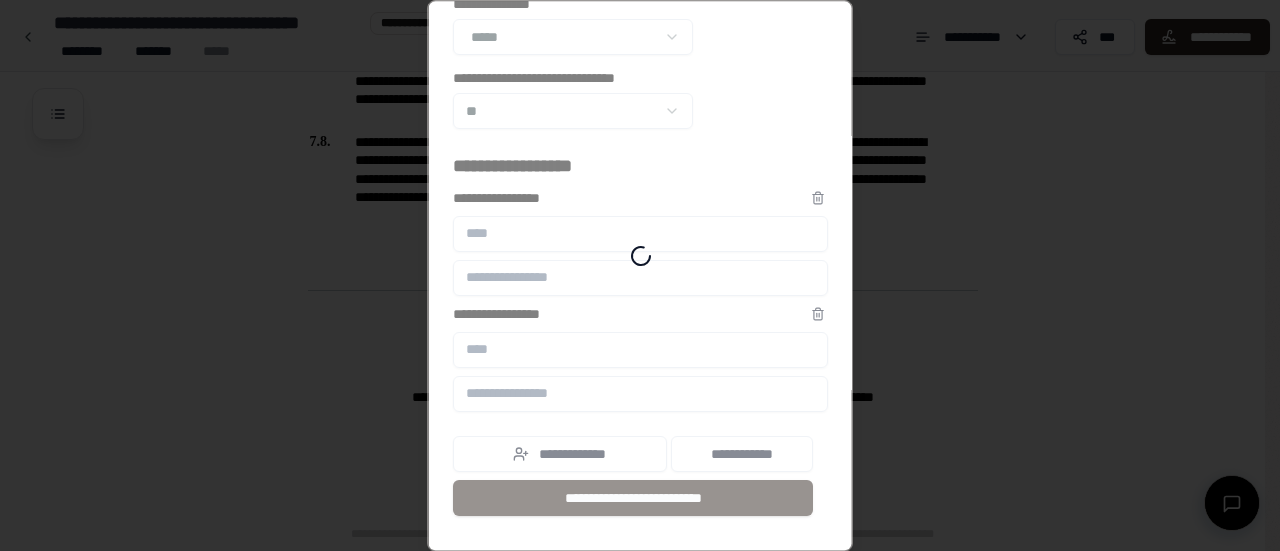scroll, scrollTop: 1407, scrollLeft: 0, axis: vertical 